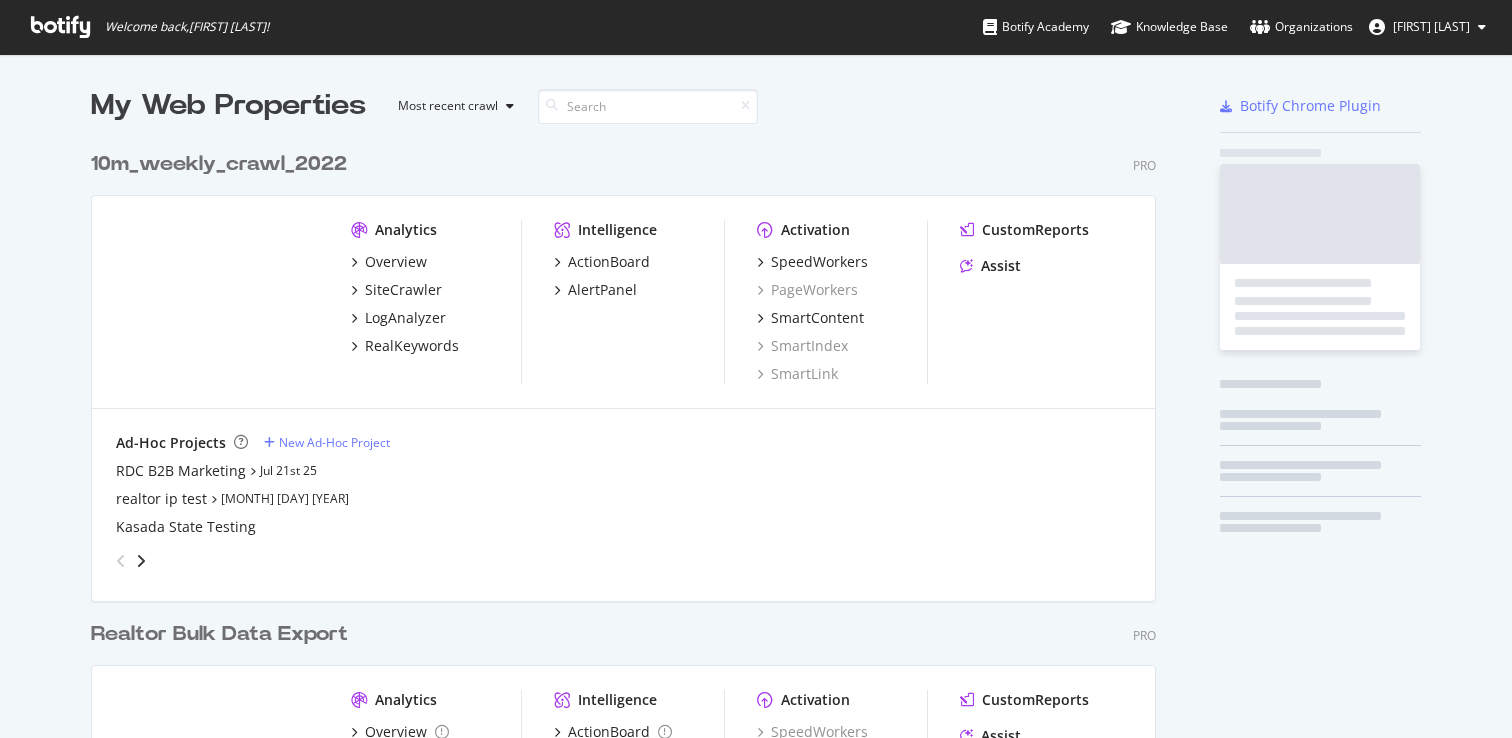 scroll, scrollTop: 0, scrollLeft: 0, axis: both 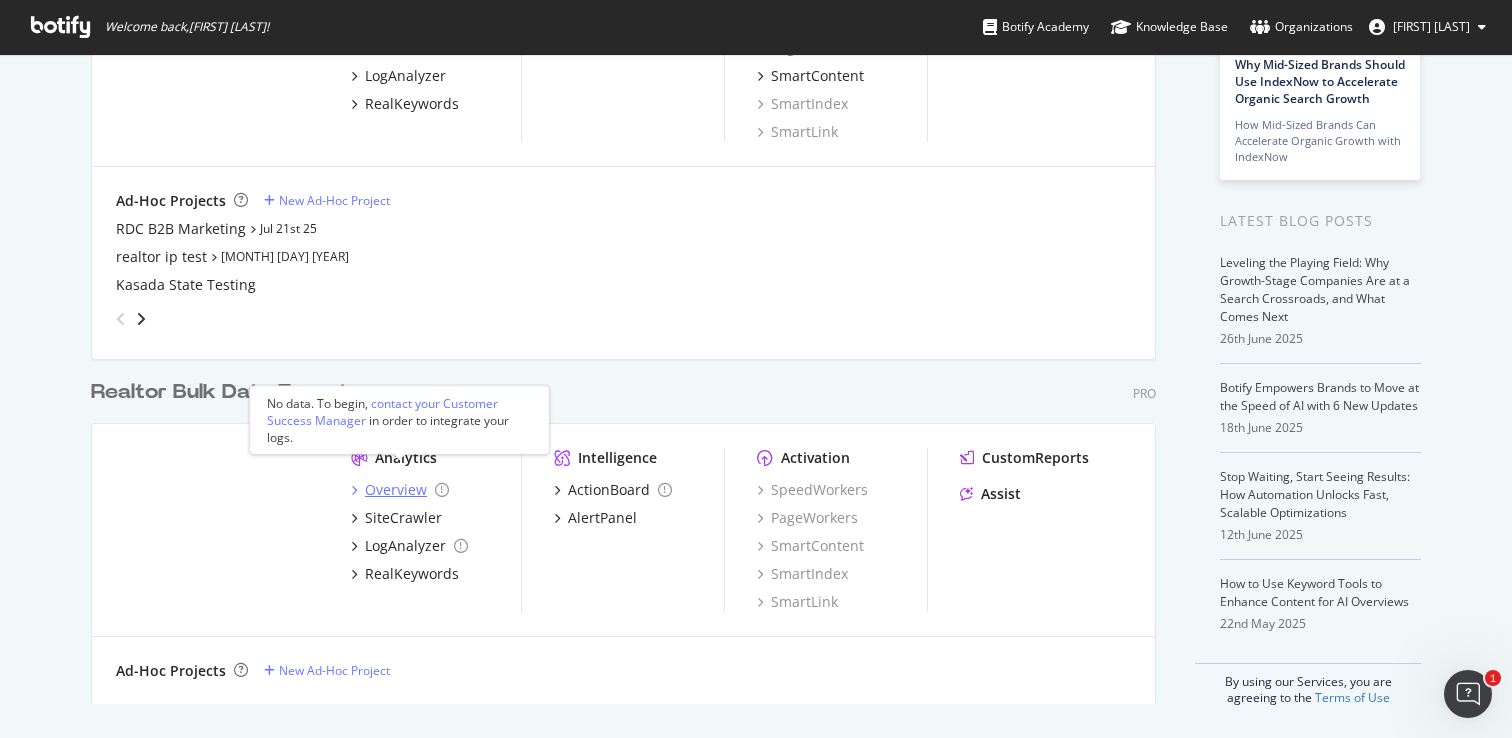 click on "Overview" at bounding box center (396, 490) 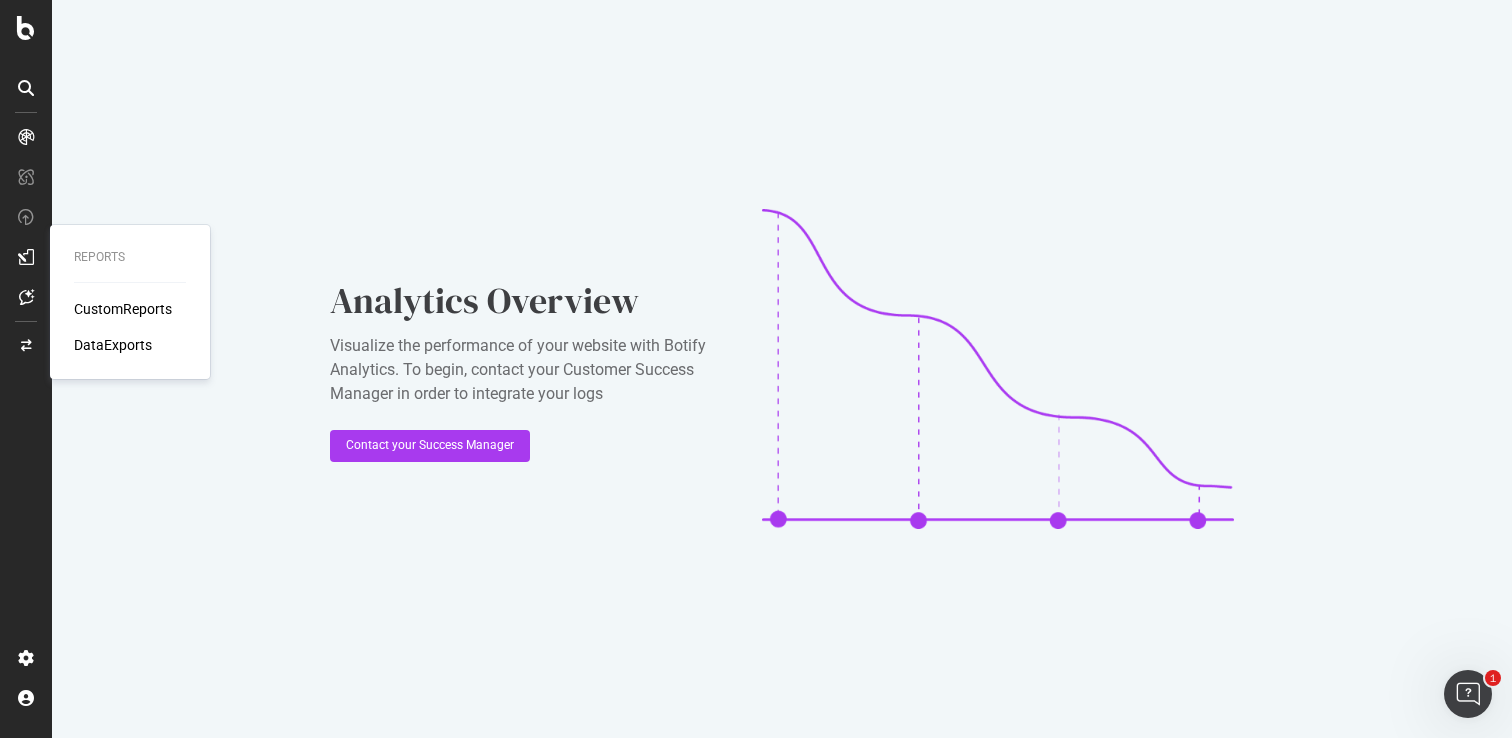click at bounding box center (26, 257) 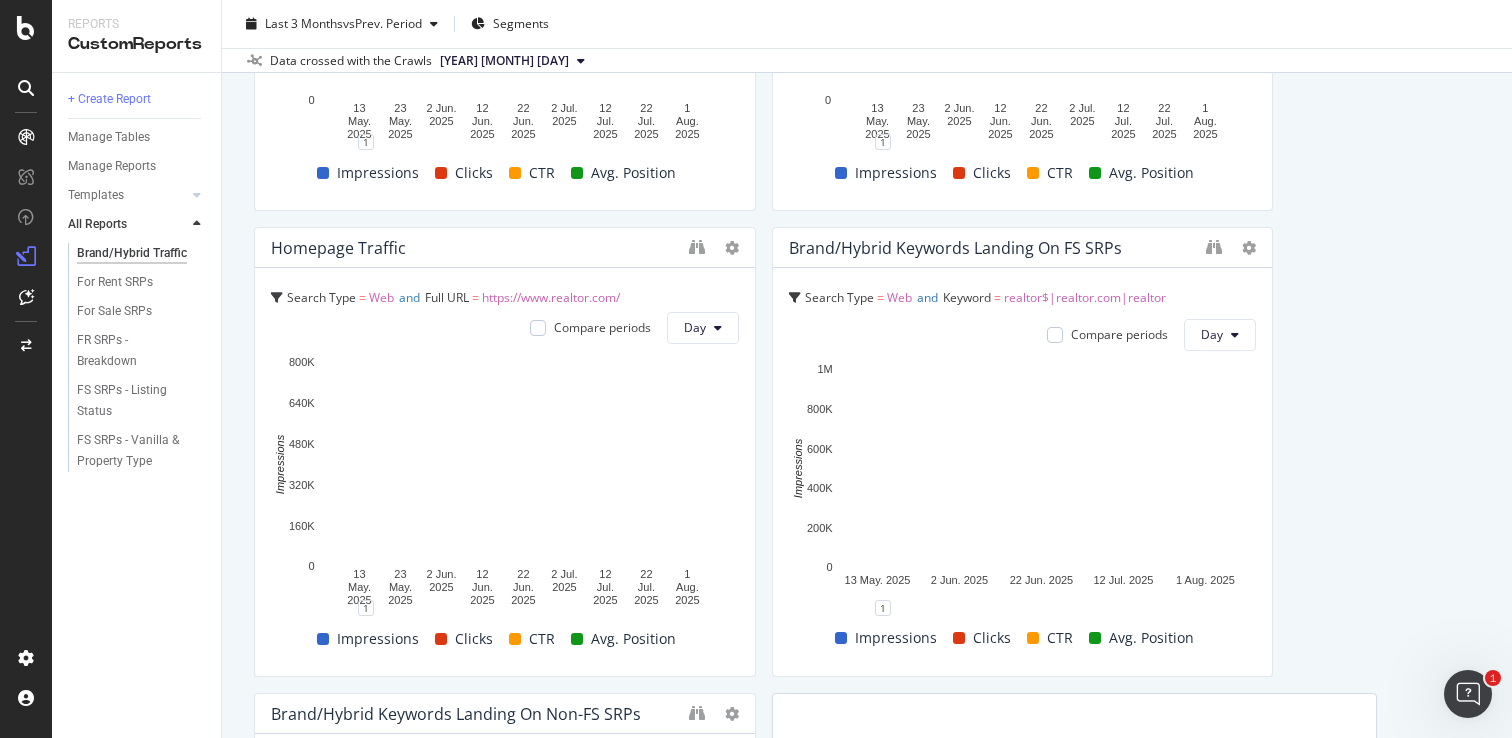 scroll, scrollTop: 438, scrollLeft: 0, axis: vertical 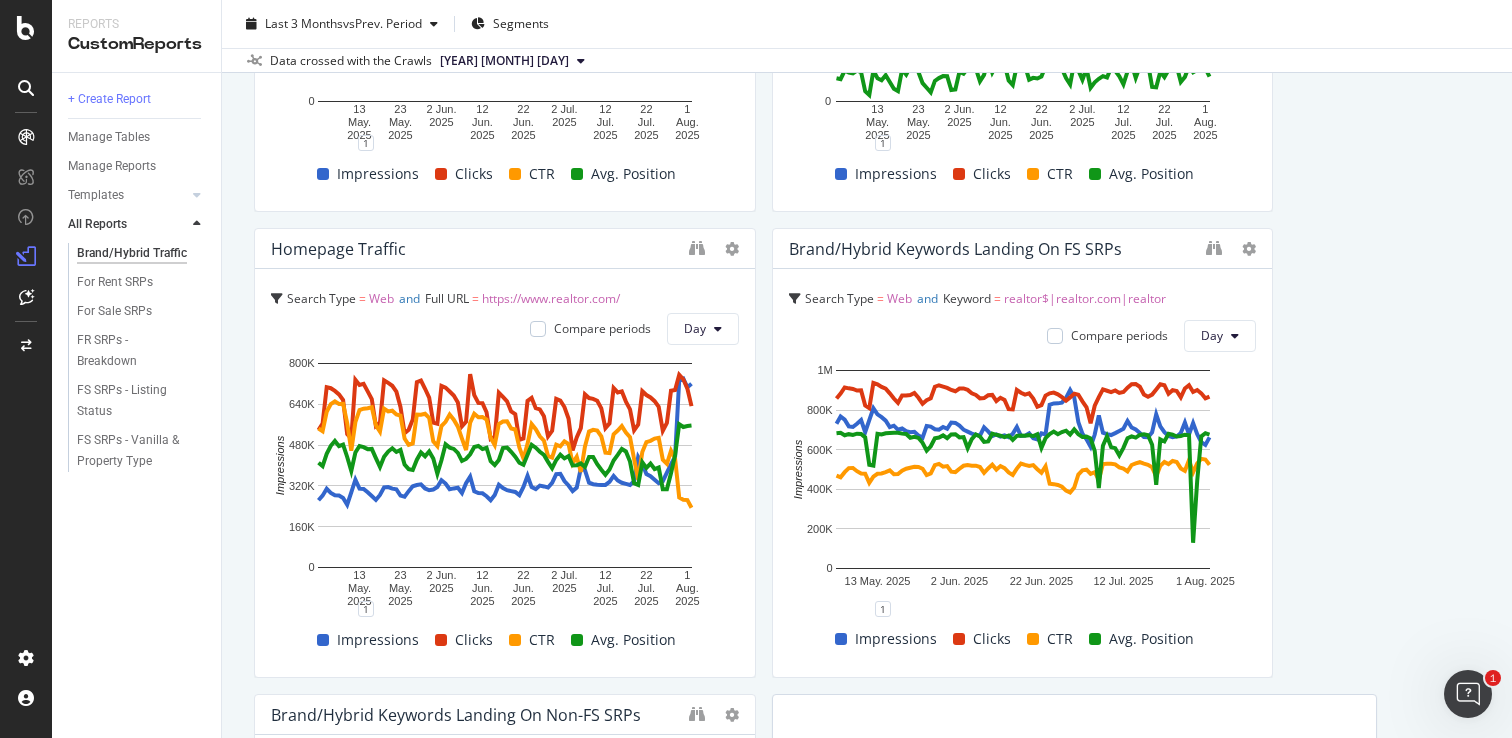 click on "Impressions Clicks CTR Avg. Position" at bounding box center (497, 174) 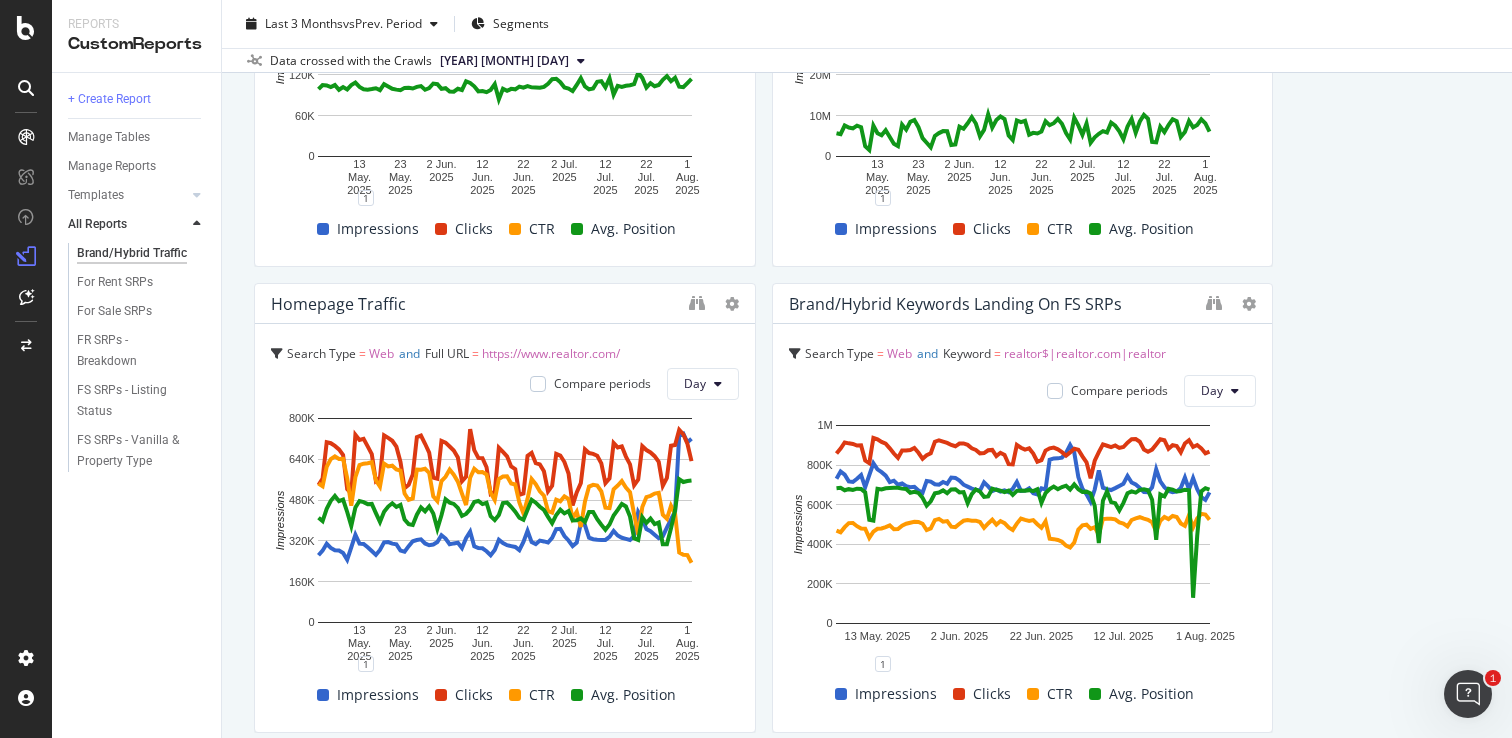 scroll, scrollTop: 357, scrollLeft: 0, axis: vertical 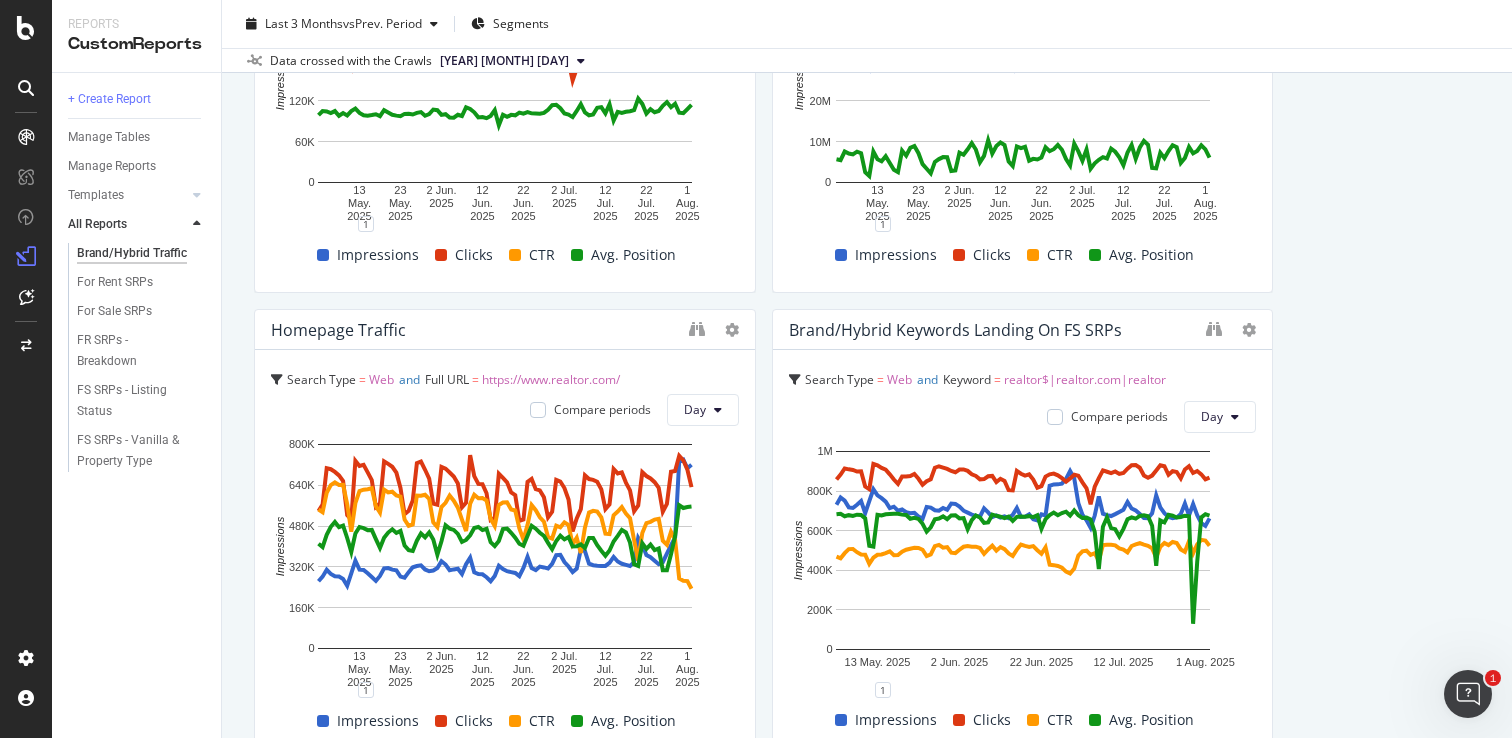 click at bounding box center [714, 330] 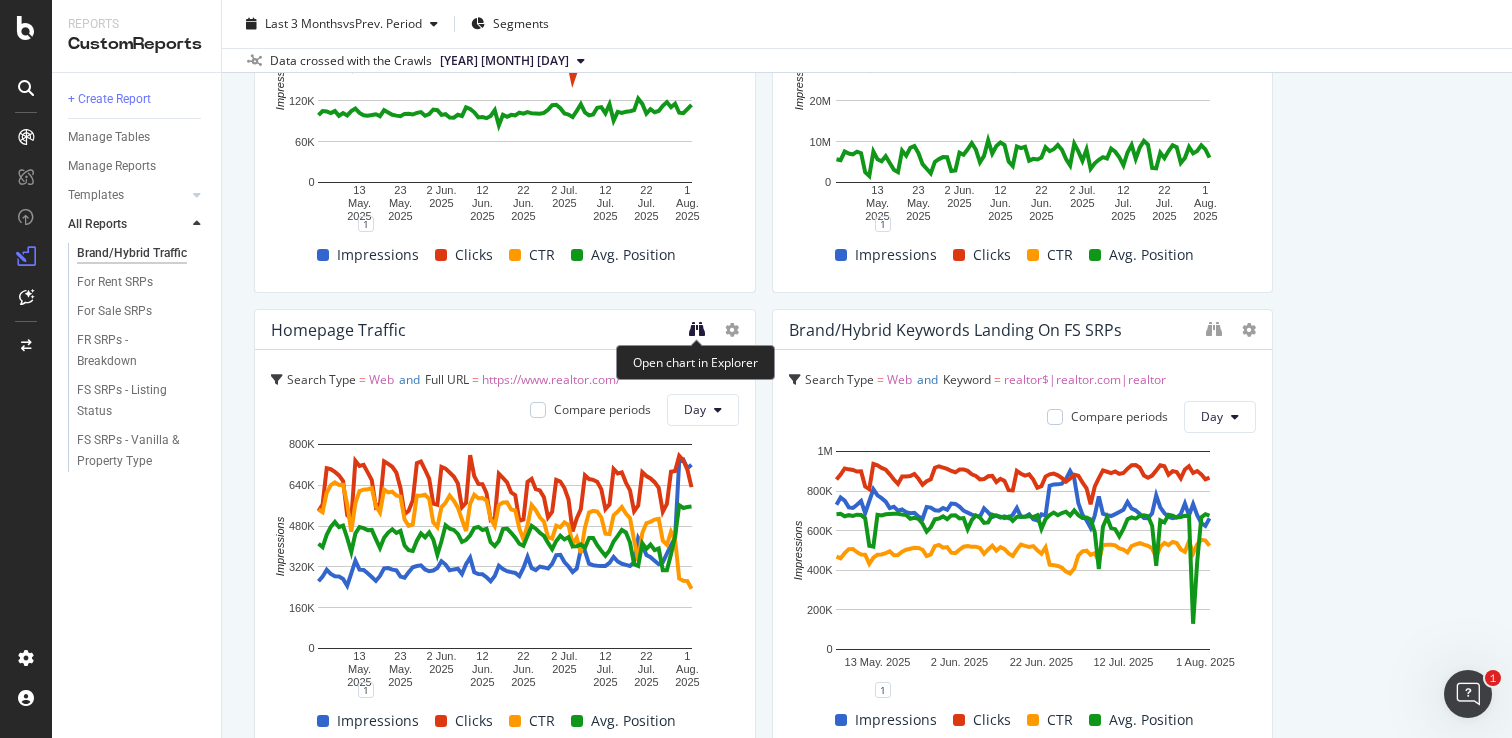 click at bounding box center [697, 329] 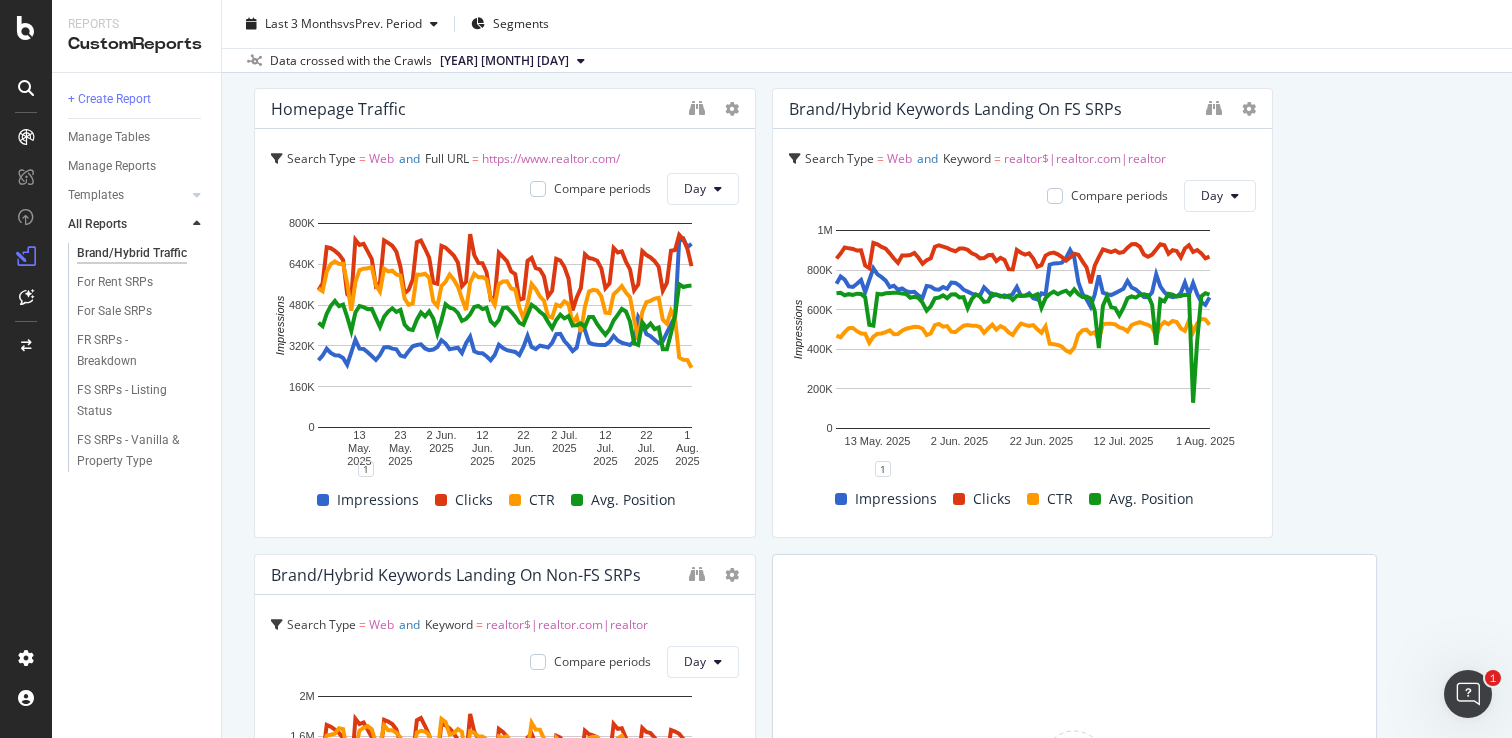 scroll, scrollTop: 946, scrollLeft: 0, axis: vertical 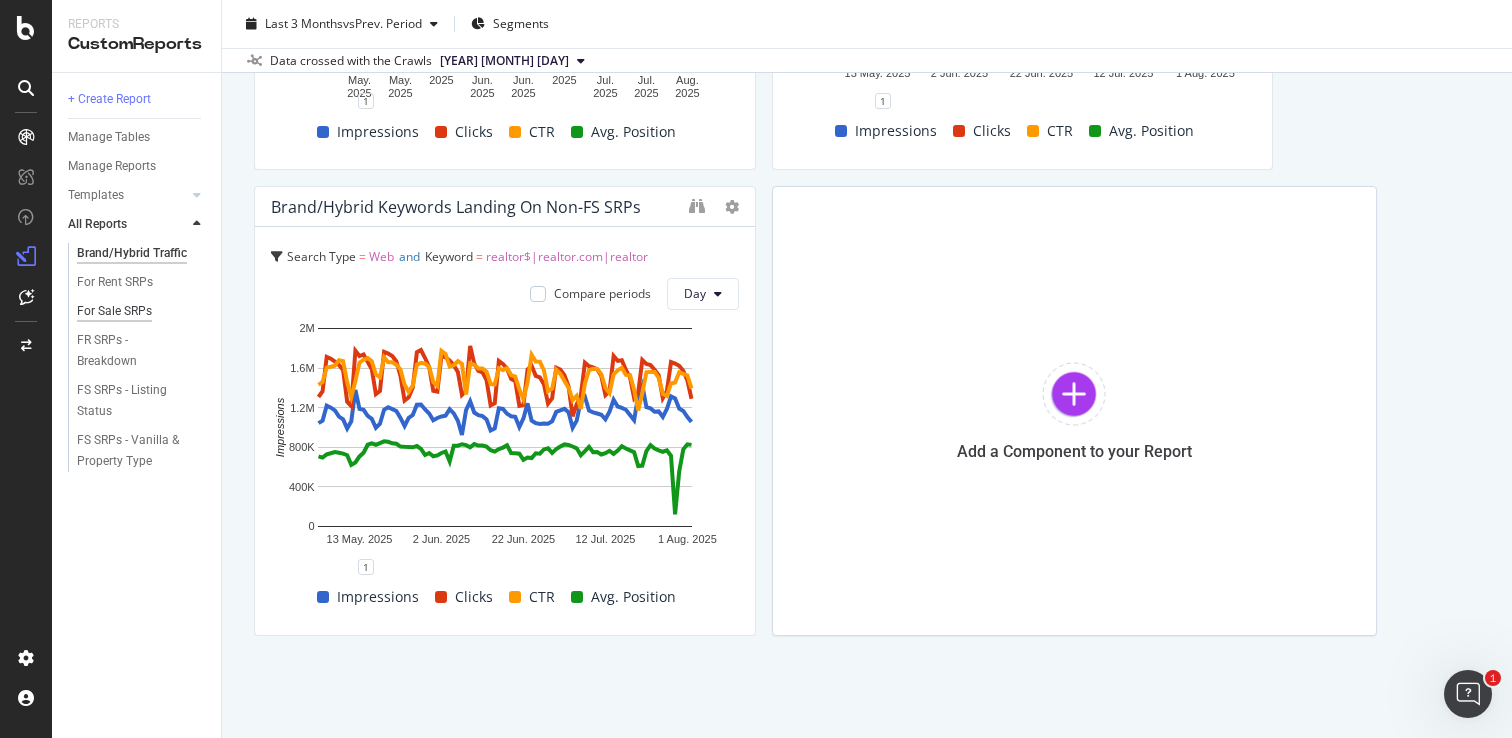 click on "For Sale SRPs" at bounding box center [114, 311] 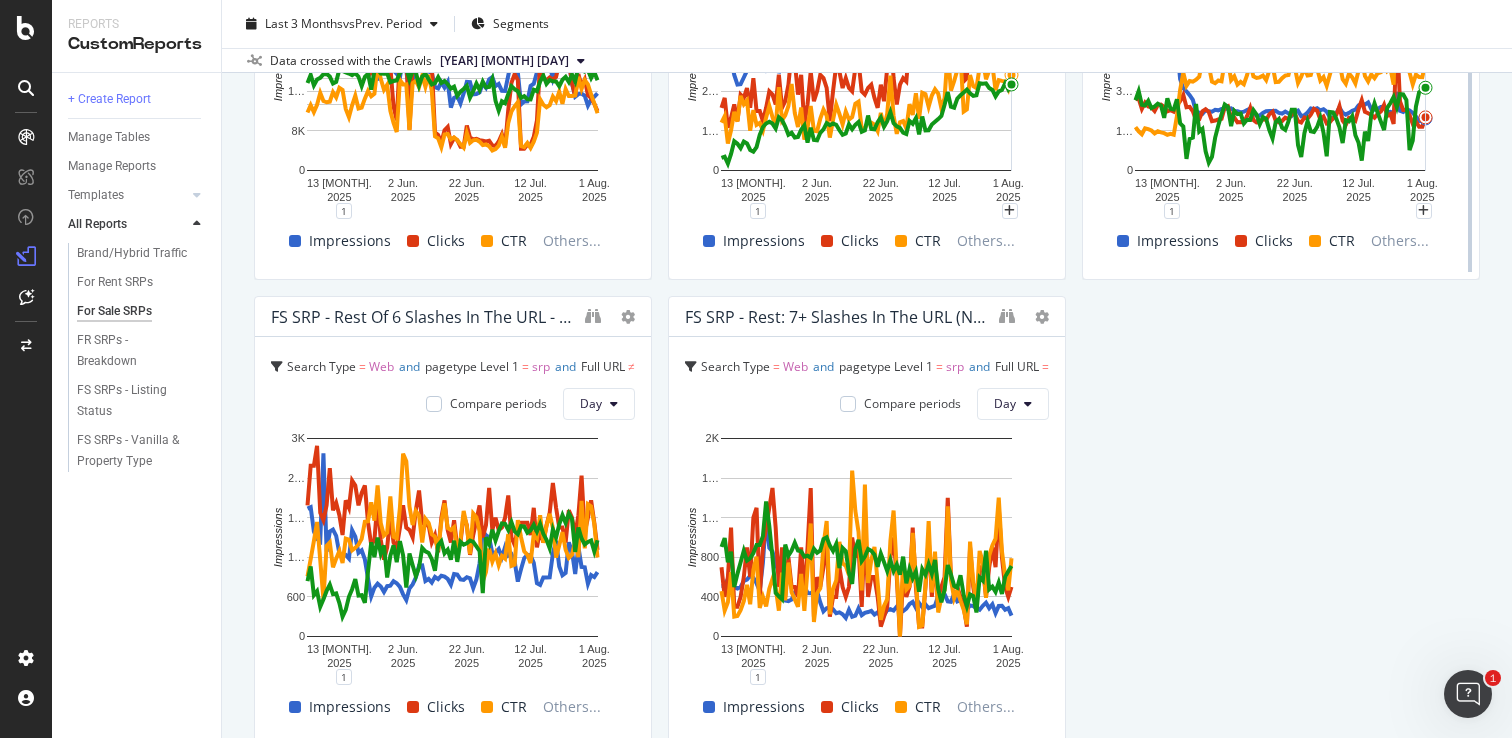 scroll, scrollTop: 2810, scrollLeft: 0, axis: vertical 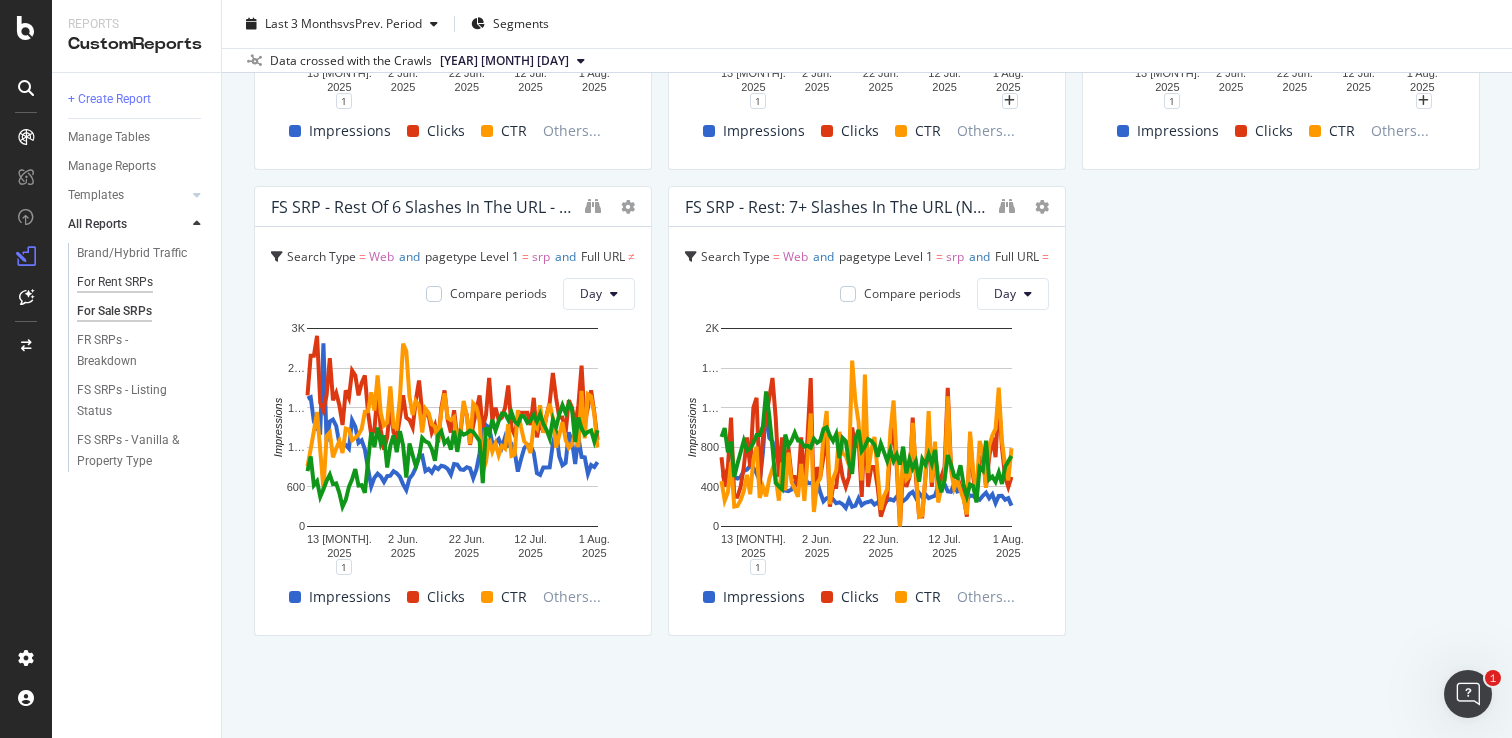 click on "For Rent SRPs" at bounding box center (115, 282) 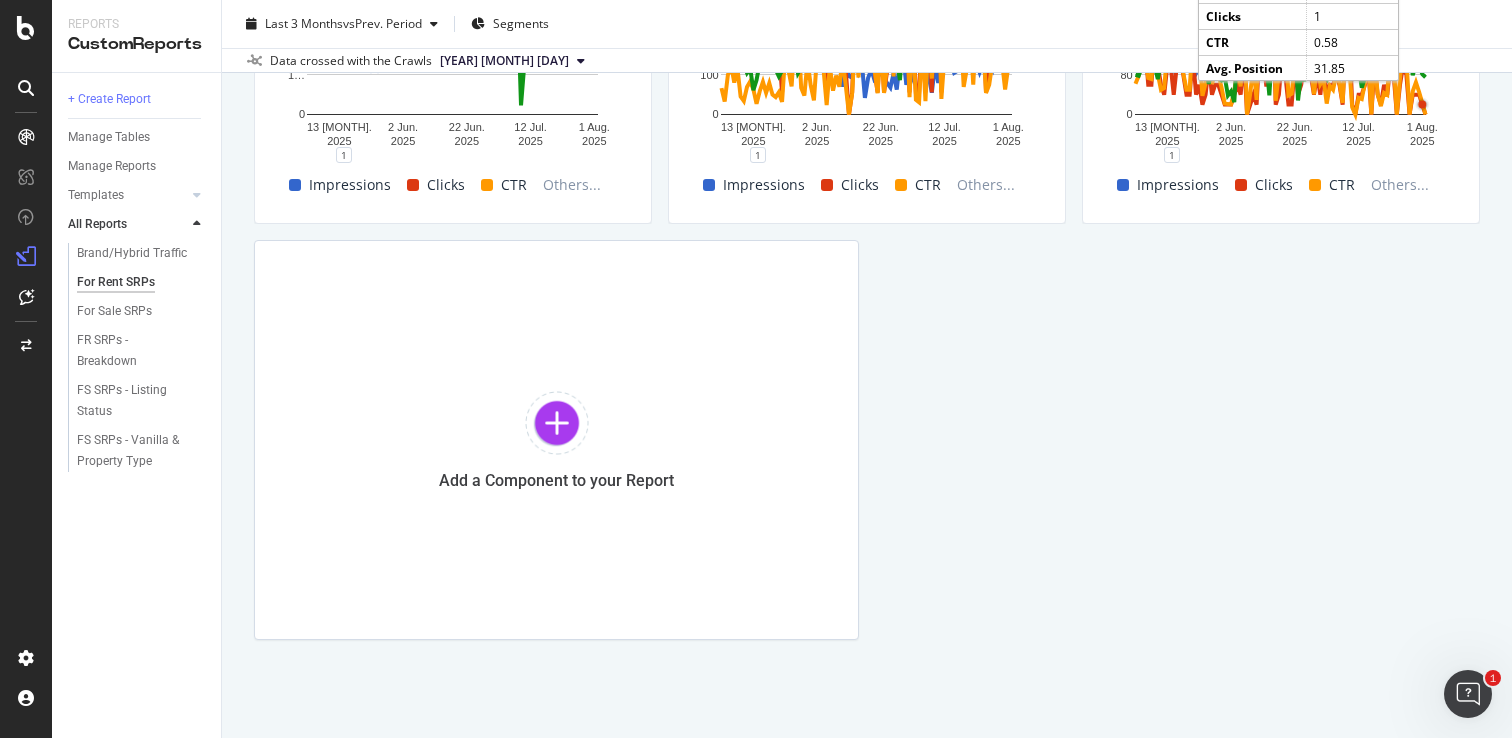 scroll, scrollTop: 2294, scrollLeft: 0, axis: vertical 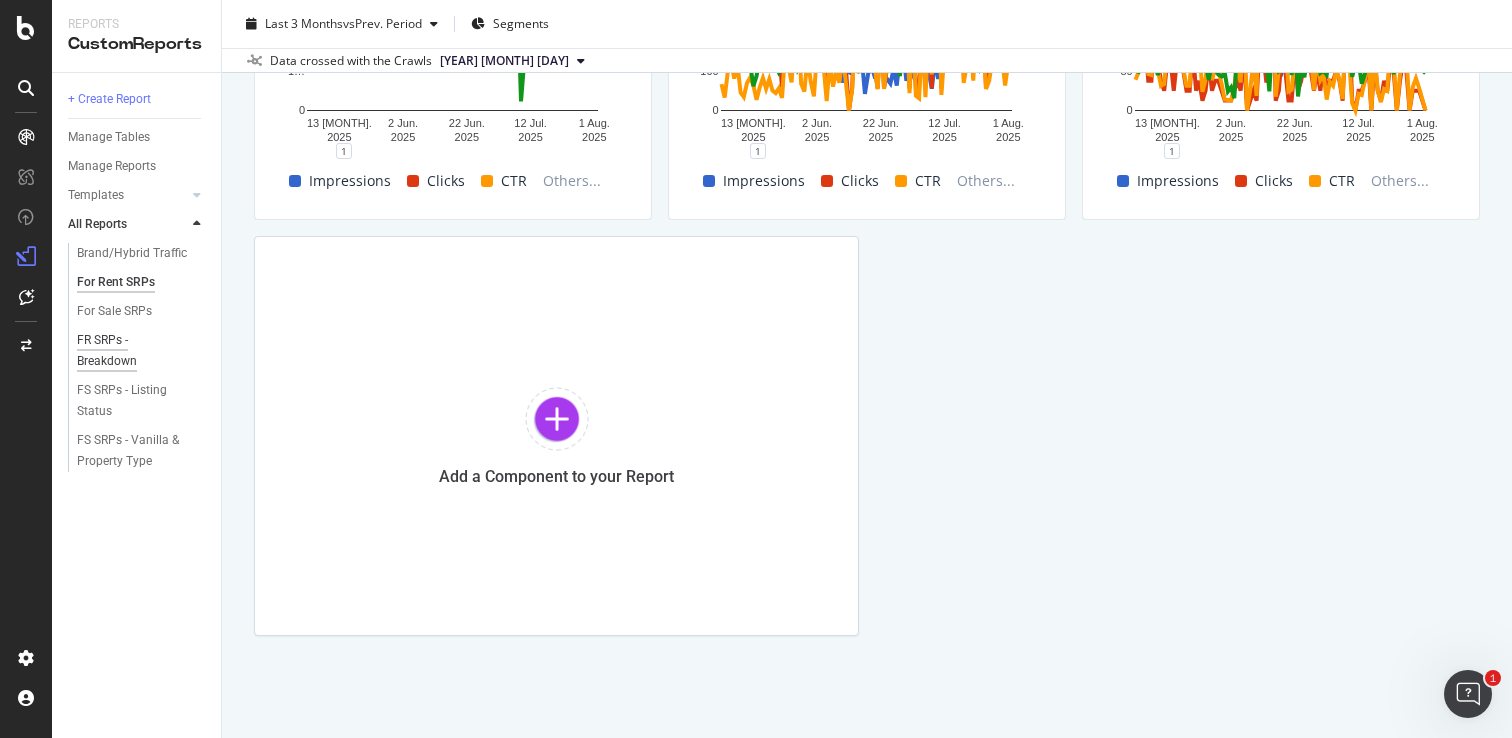 click on "FR SRPs - Breakdown" at bounding box center (132, 351) 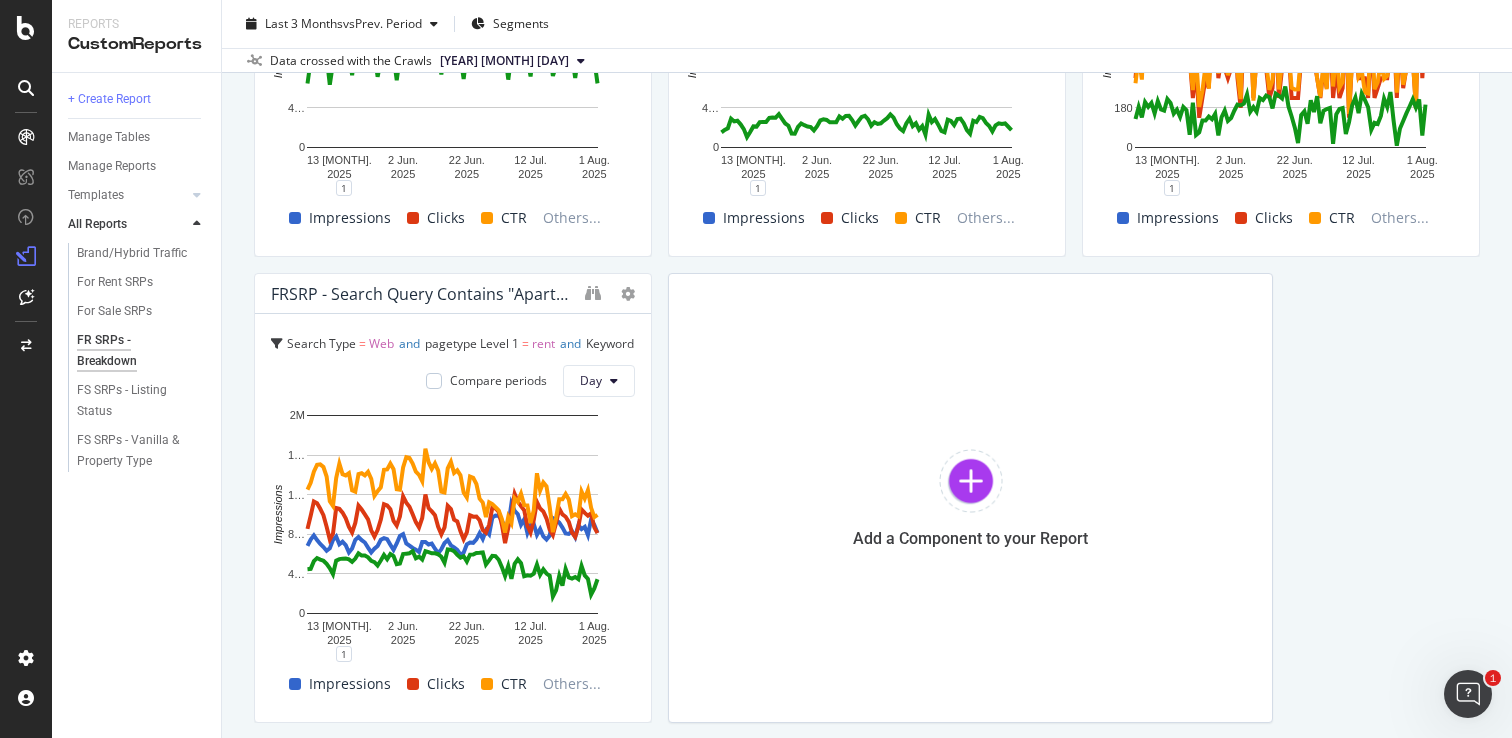 scroll, scrollTop: 1819, scrollLeft: 0, axis: vertical 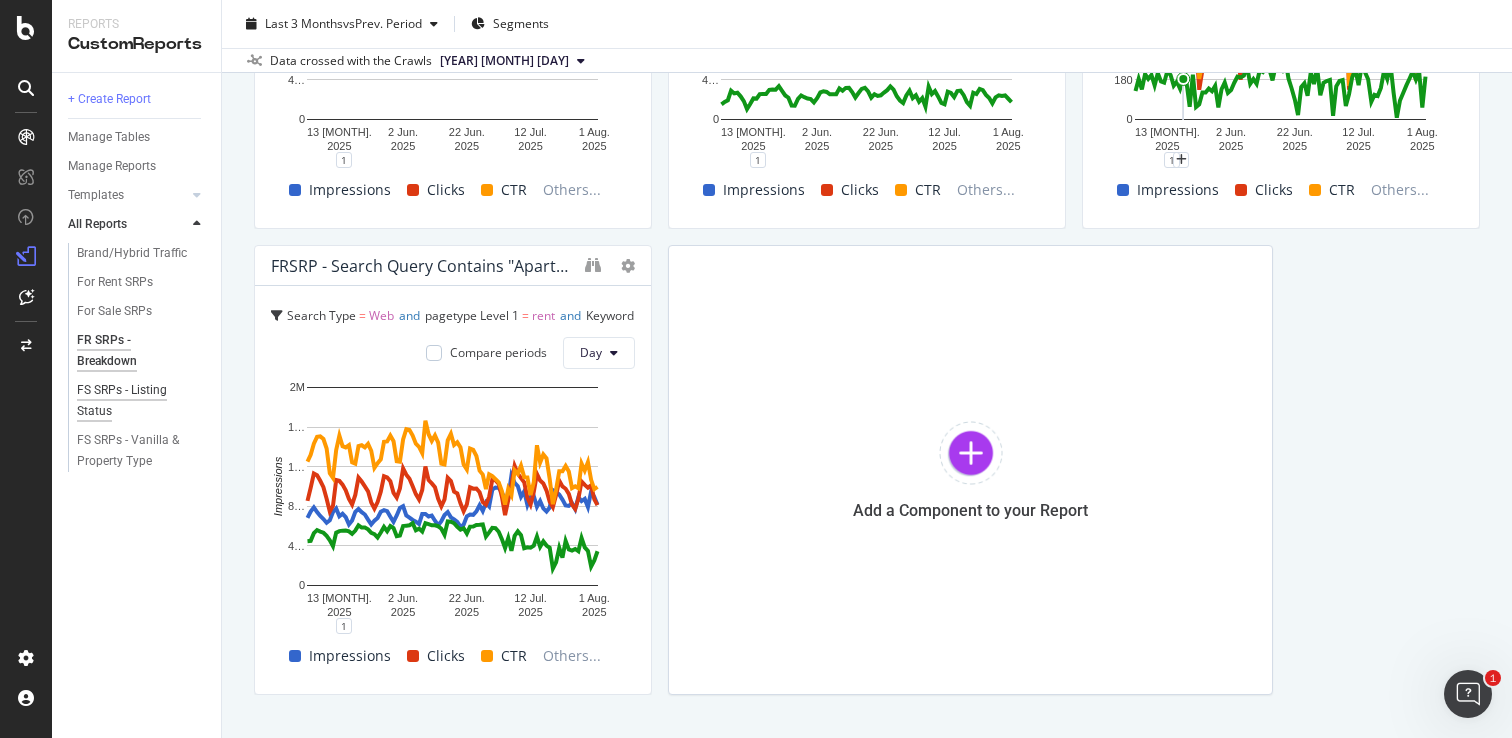 click on "FS SRPs - Listing Status" at bounding box center (133, 401) 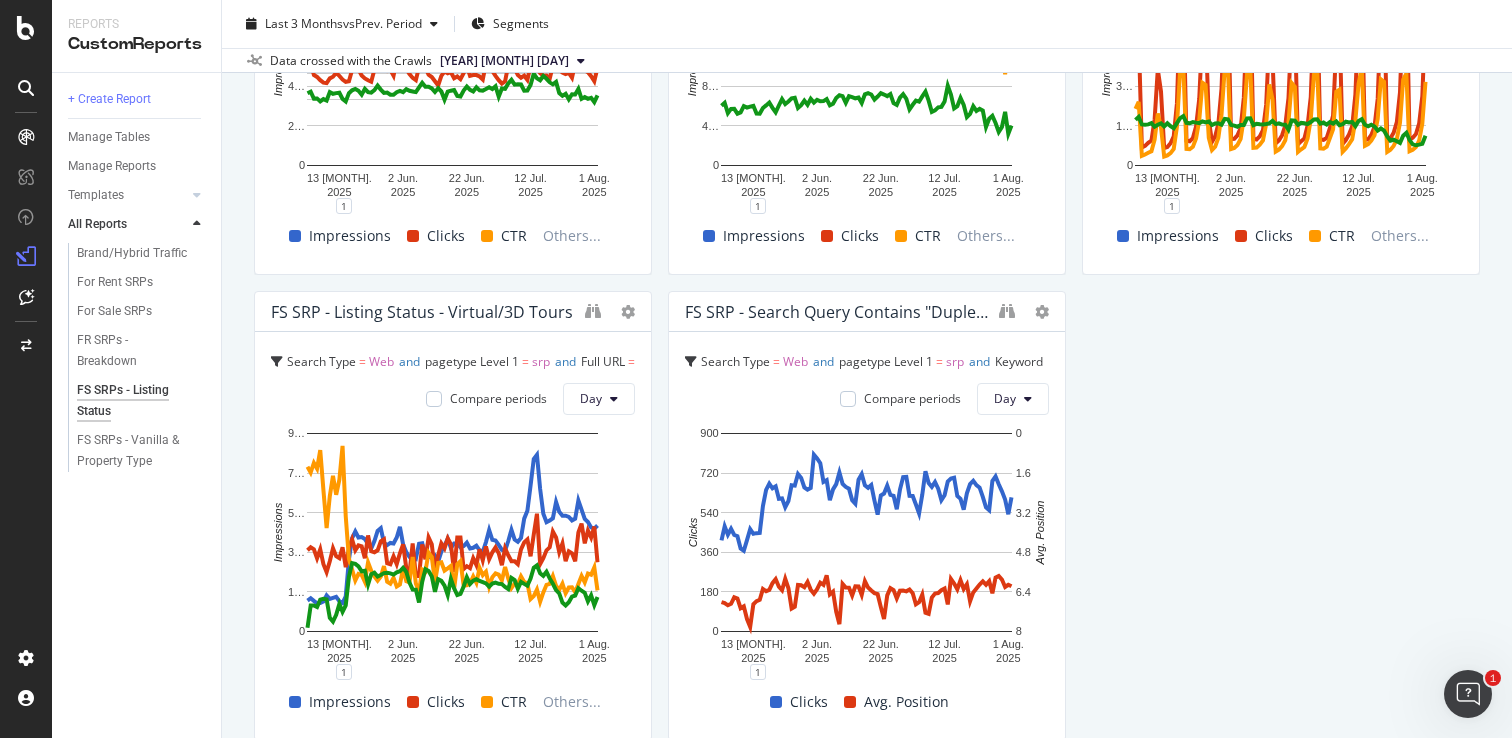 scroll, scrollTop: 381, scrollLeft: 0, axis: vertical 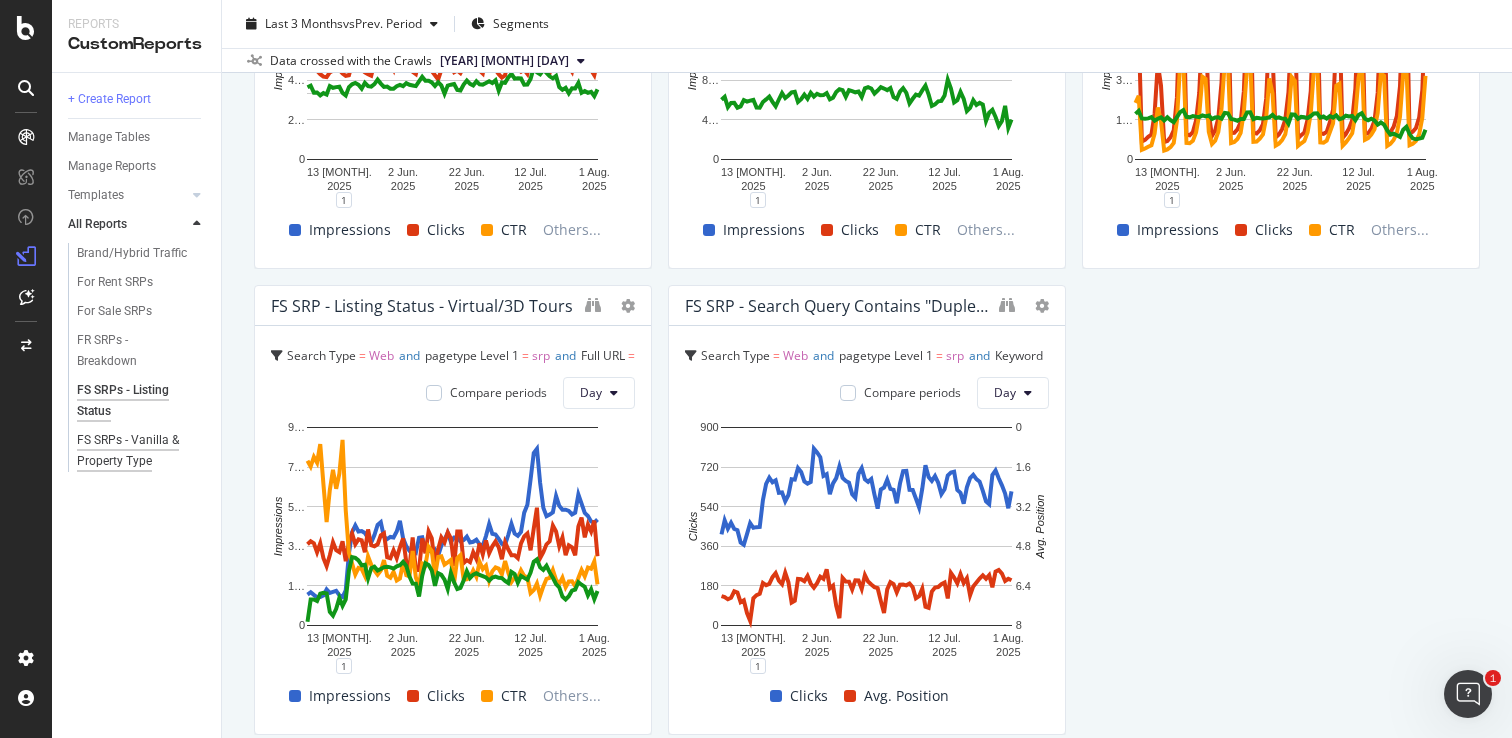 click on "FS SRPs - Vanilla & Property Type" at bounding box center [135, 451] 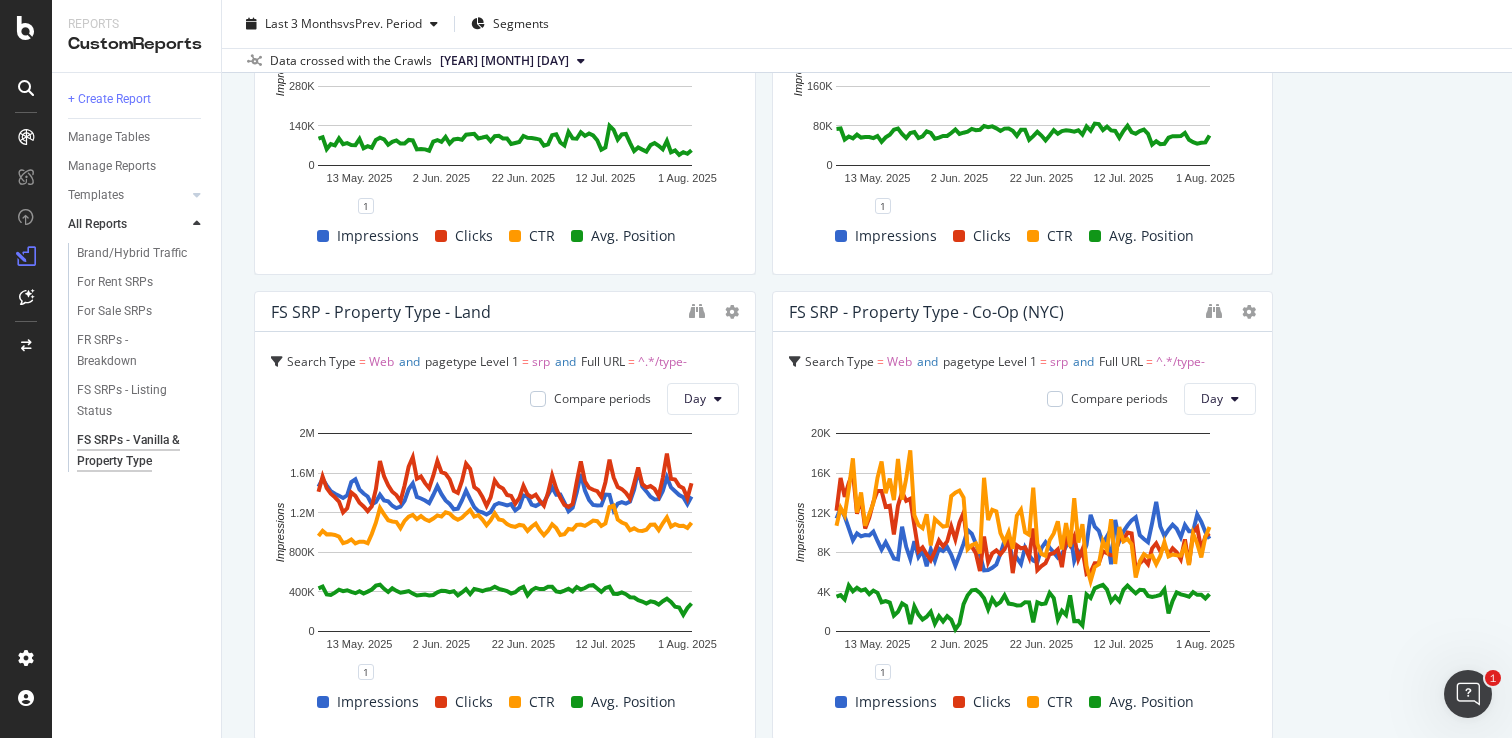 scroll, scrollTop: 4208, scrollLeft: 0, axis: vertical 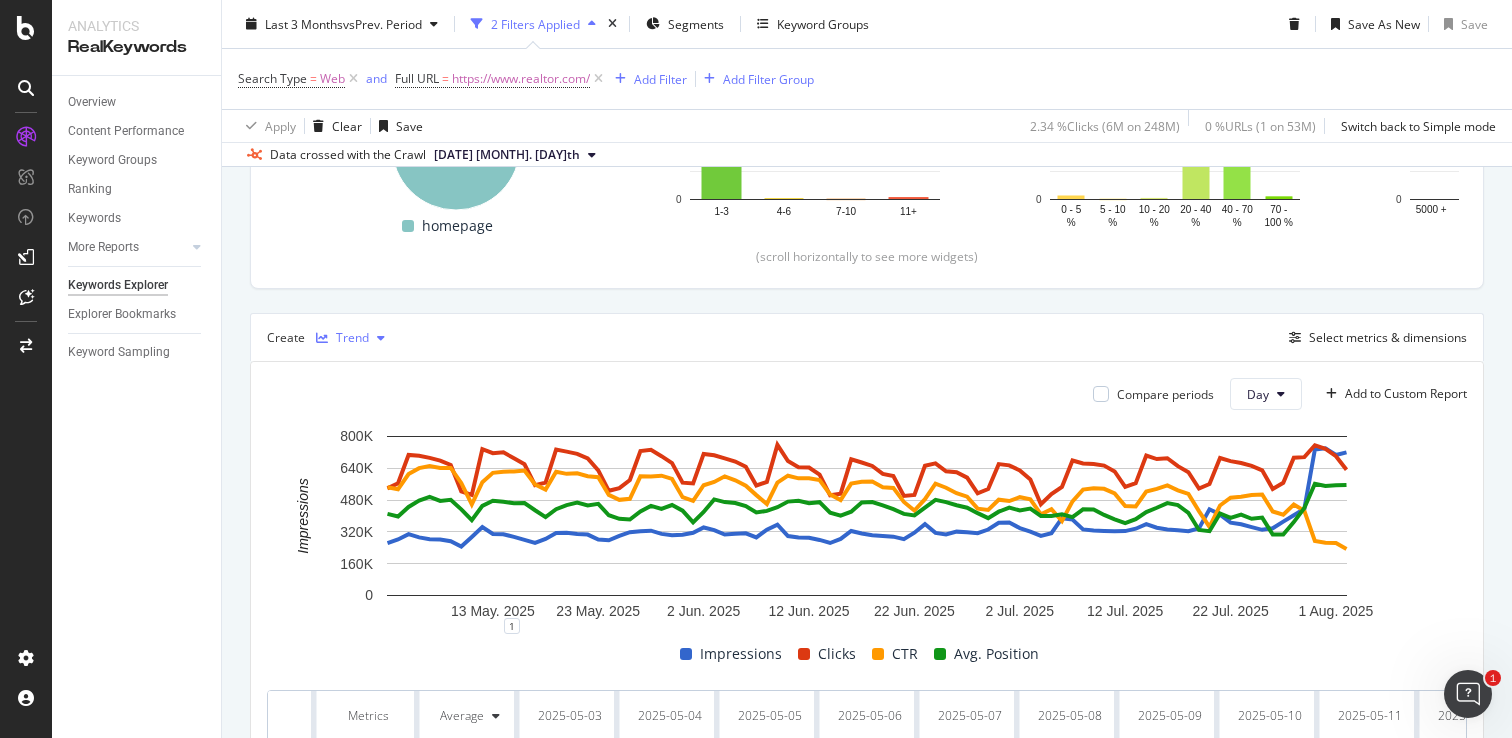 click on "Trend" at bounding box center [352, 338] 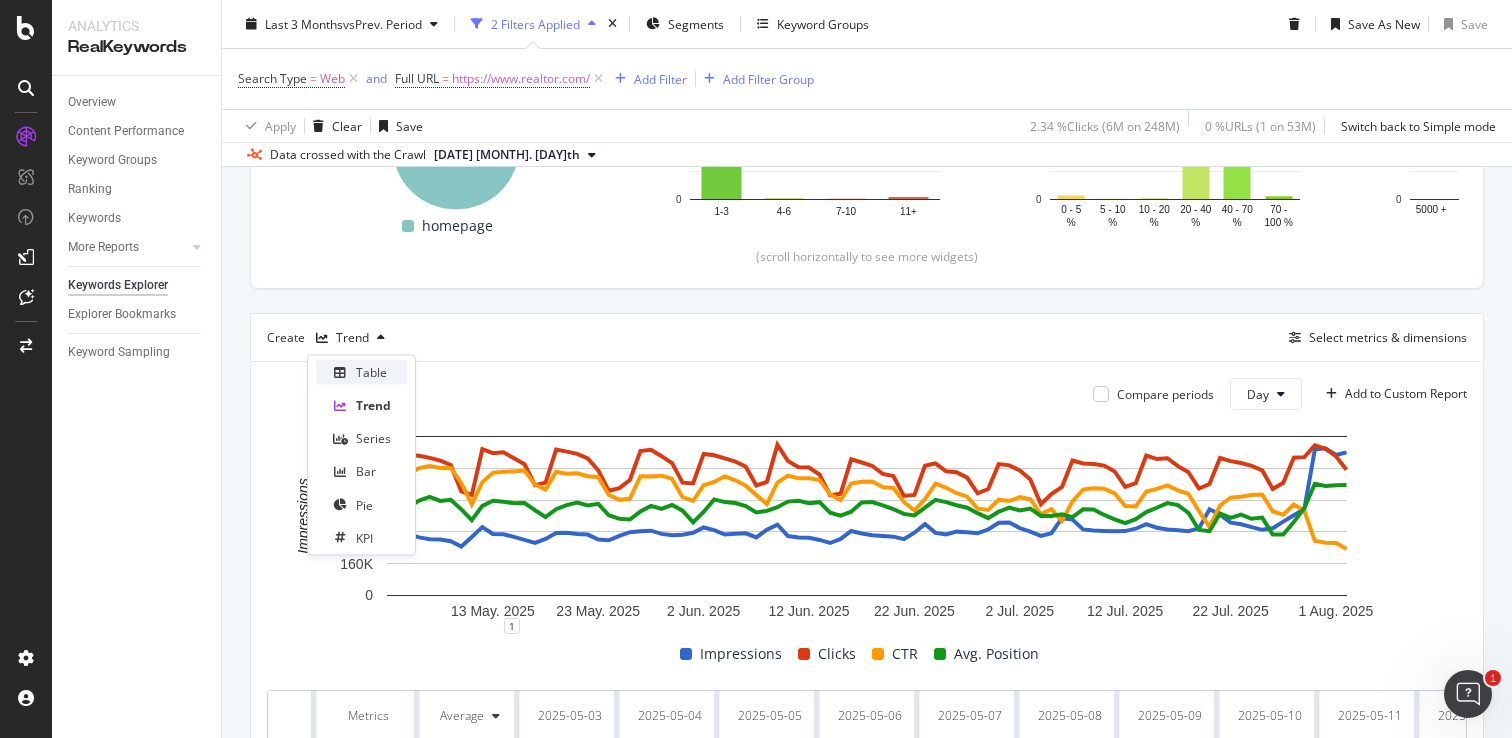 click on "Table" at bounding box center [371, 372] 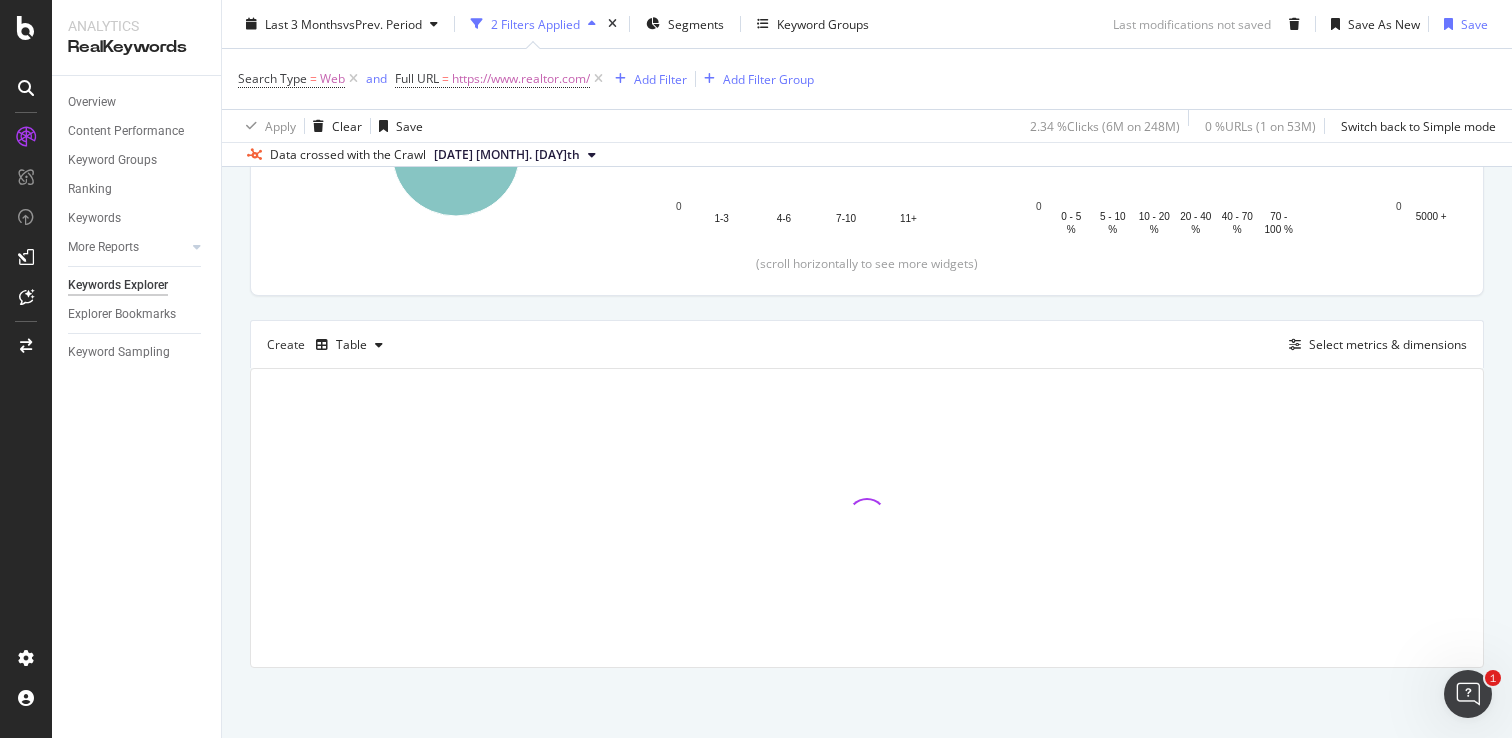 scroll, scrollTop: 466, scrollLeft: 0, axis: vertical 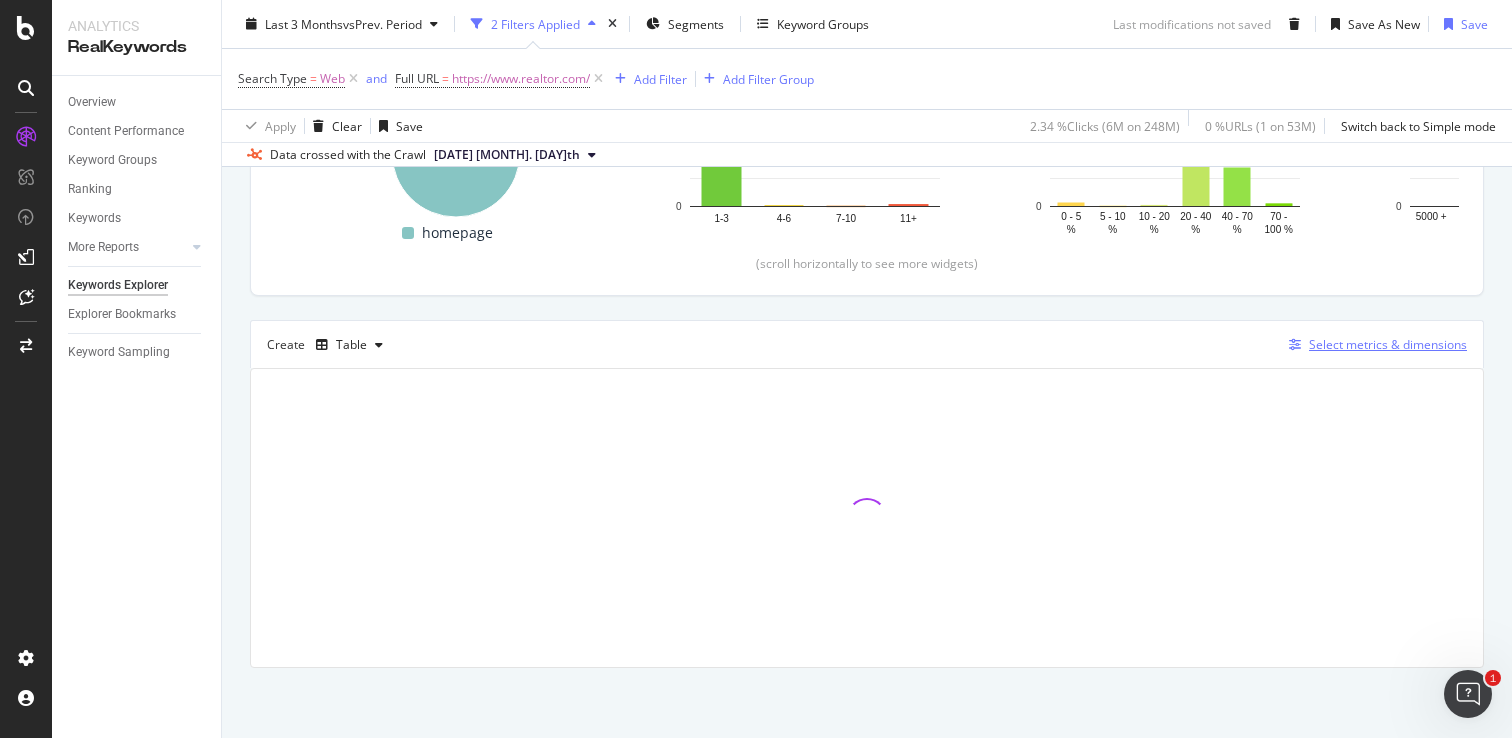 click on "Select metrics & dimensions" at bounding box center (1388, 344) 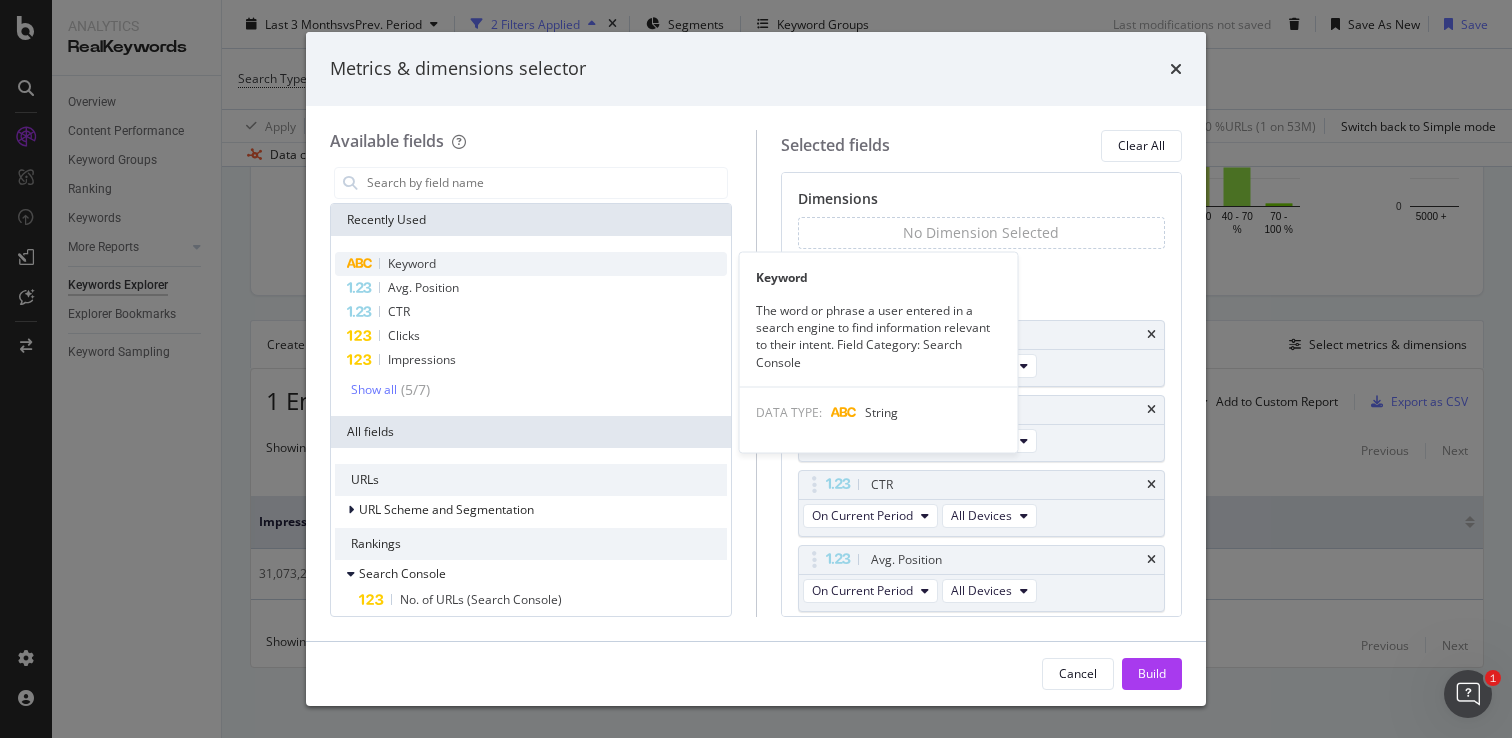 click on "Keyword" at bounding box center (531, 264) 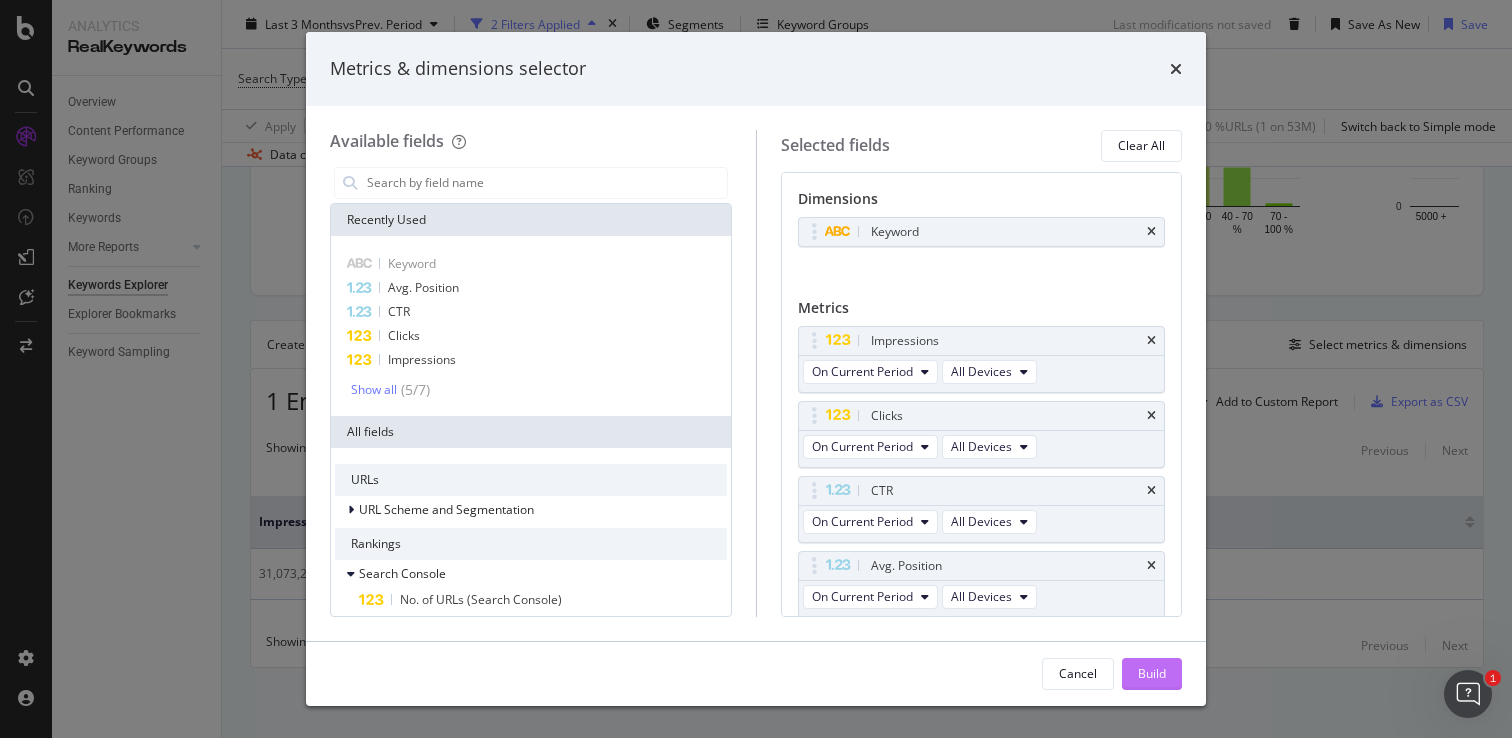 click on "Build" at bounding box center (1152, 673) 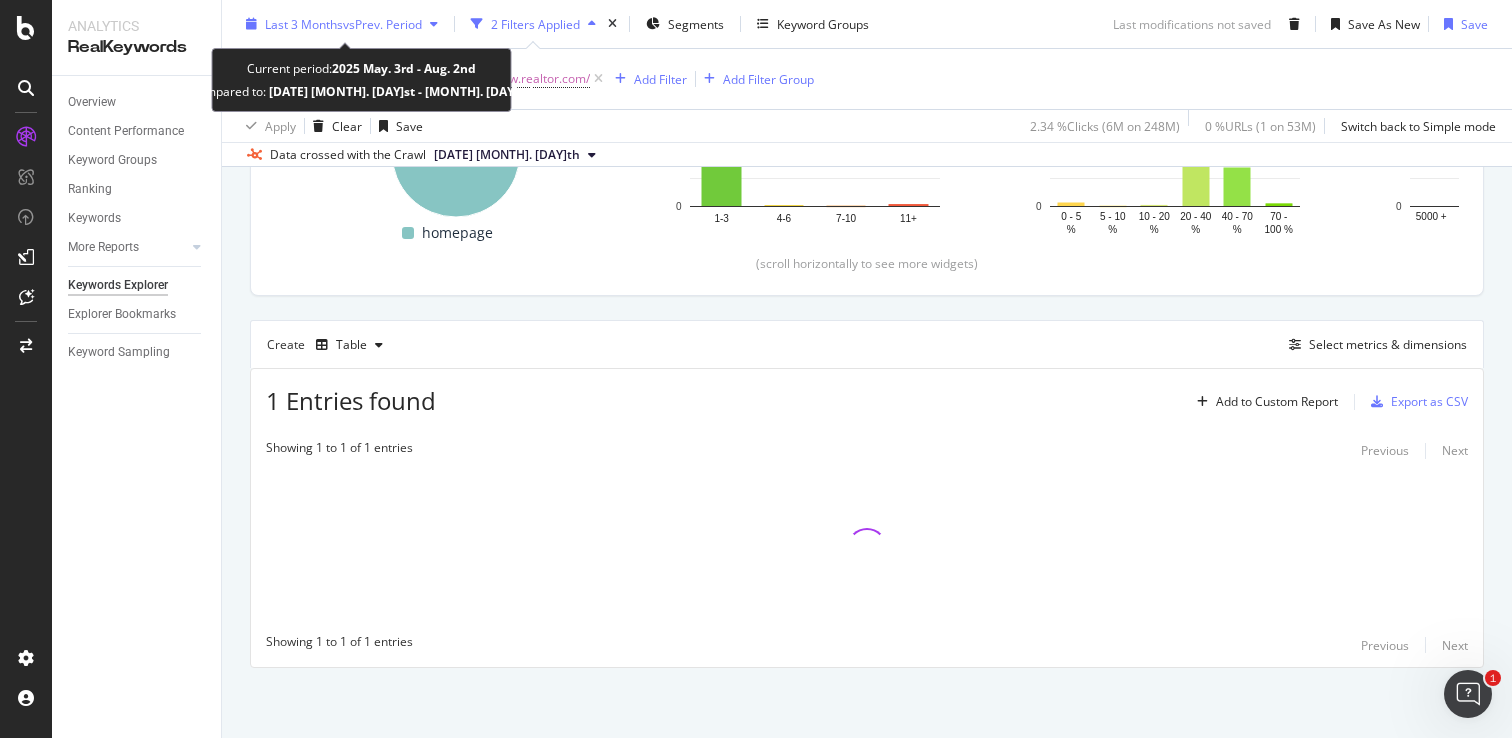 click on "vs  Prev. Period" at bounding box center [382, 23] 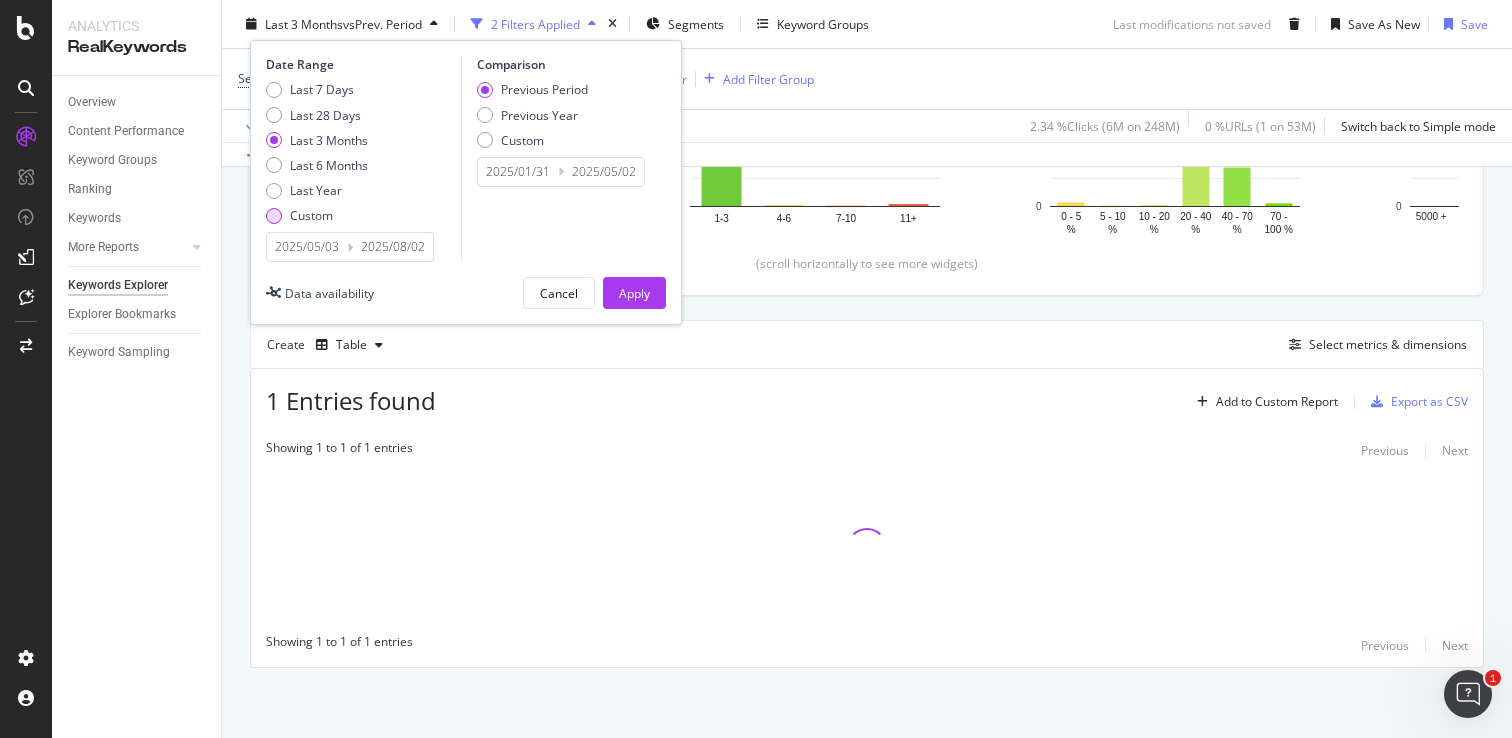 click on "Custom" at bounding box center (311, 215) 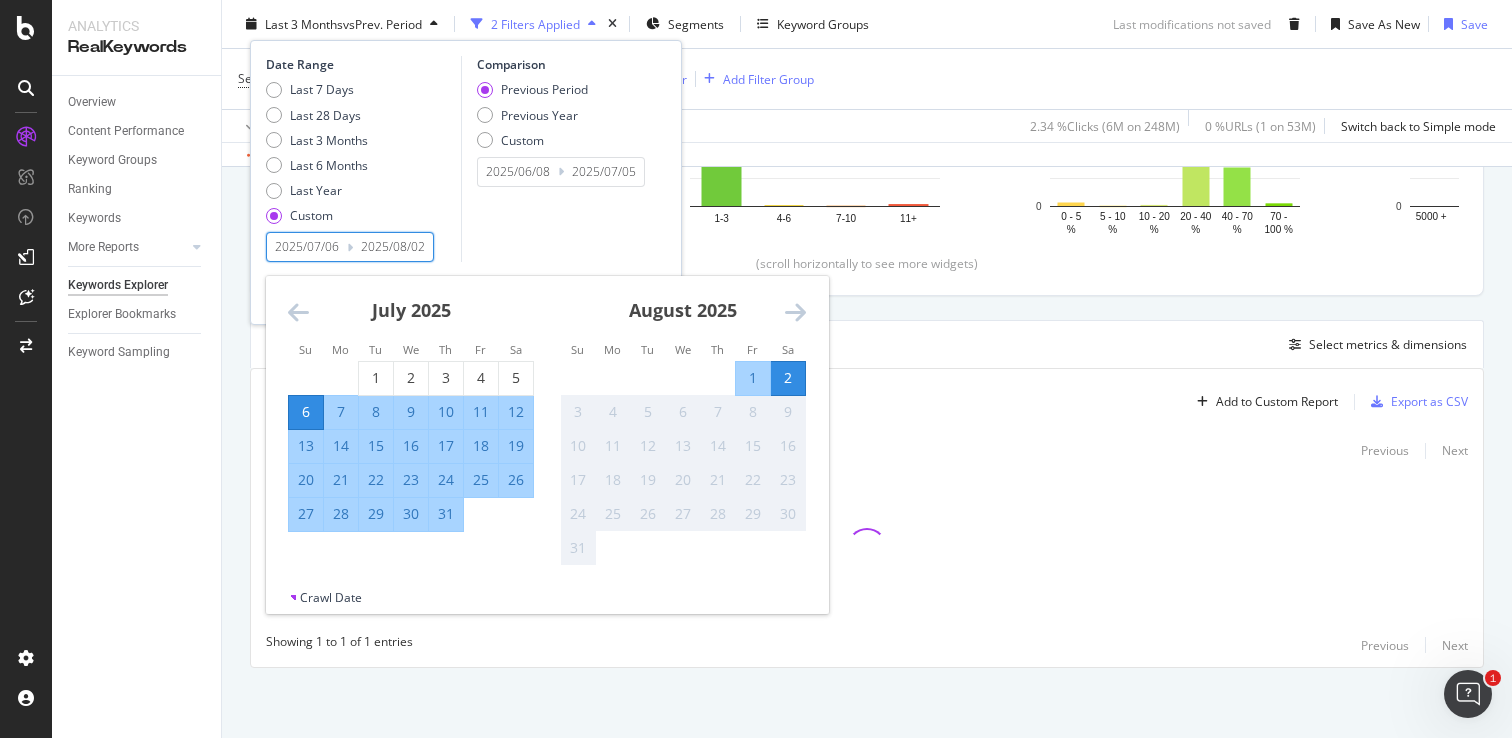 click on "2025/07/06" at bounding box center [307, 247] 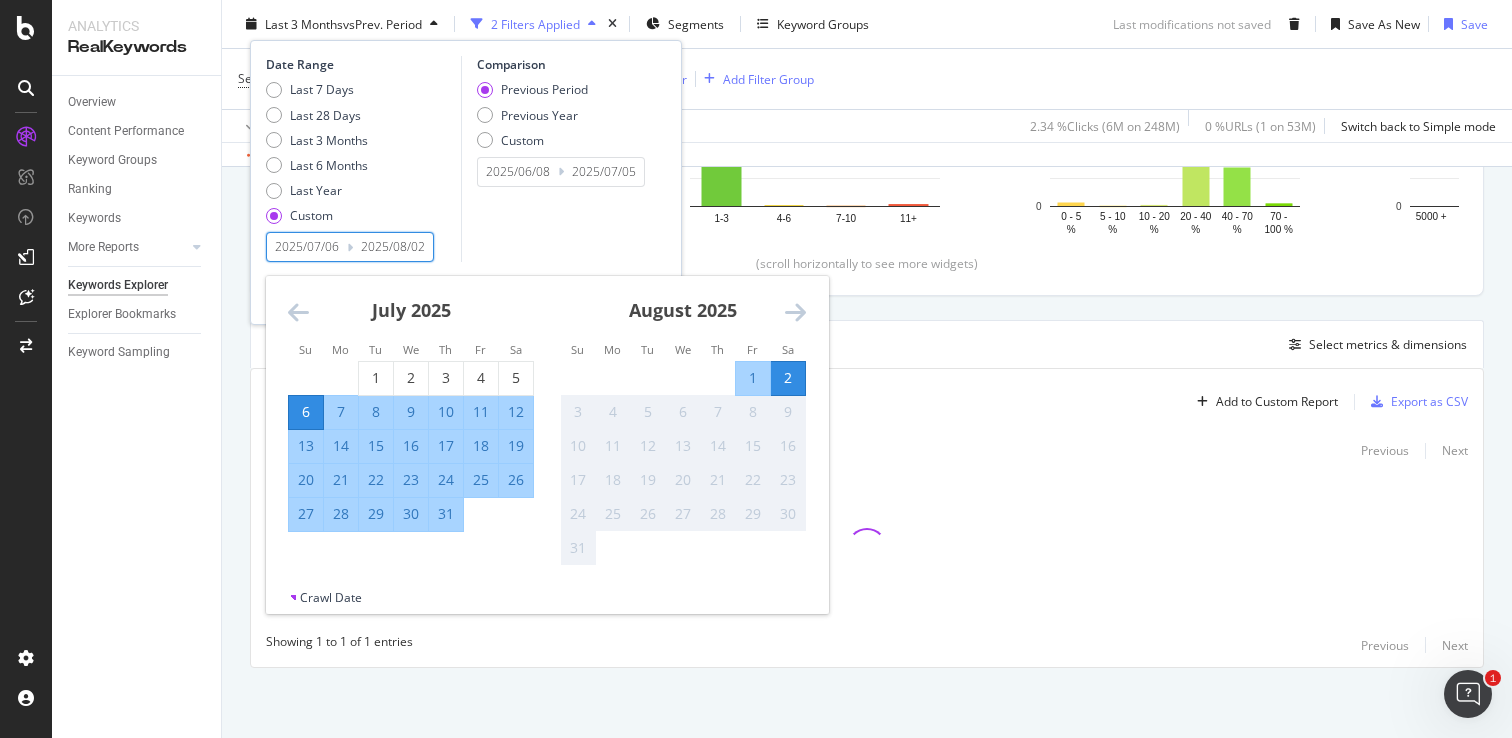 click on "30" at bounding box center [411, 514] 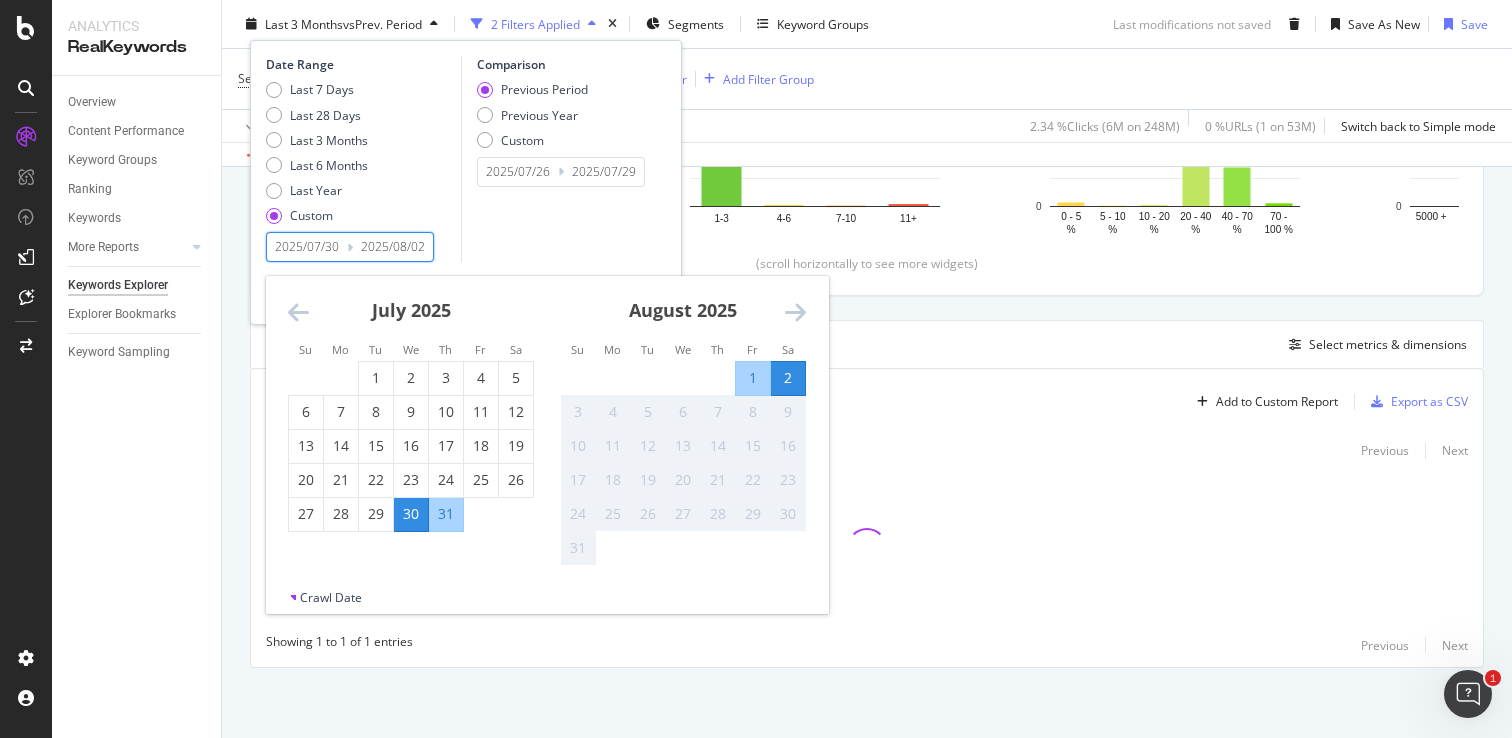 click on "30" at bounding box center [411, 514] 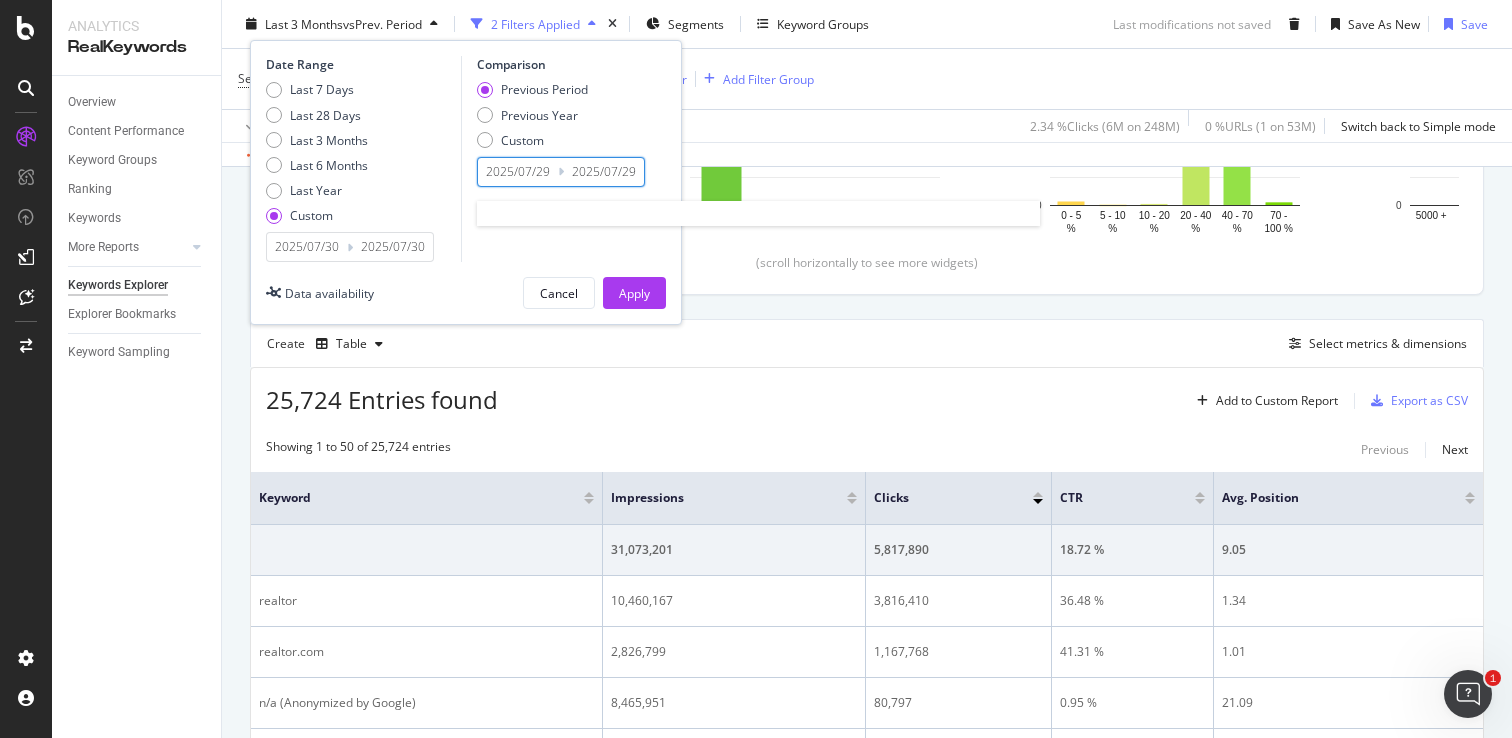 click on "2025/07/29" at bounding box center [518, 172] 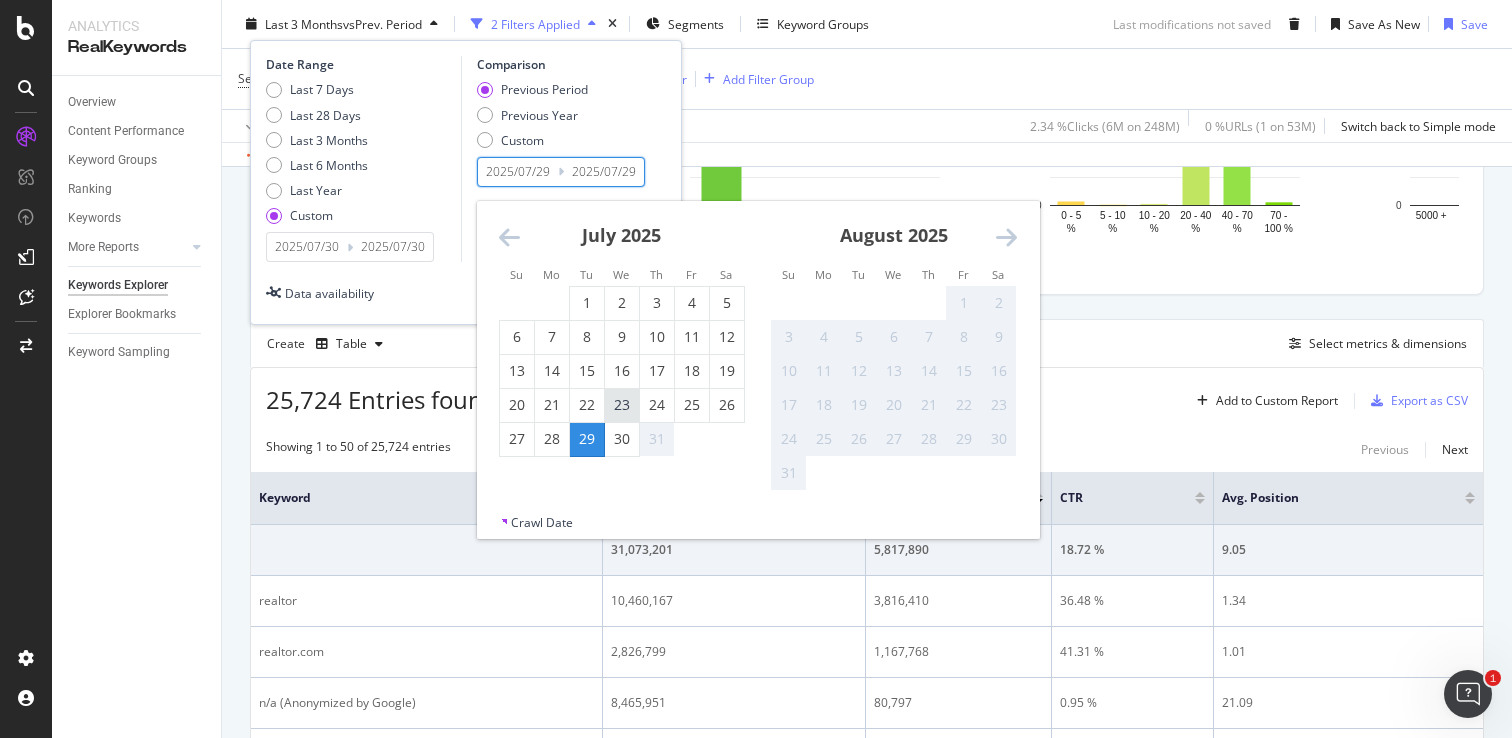 click on "23" at bounding box center [622, 405] 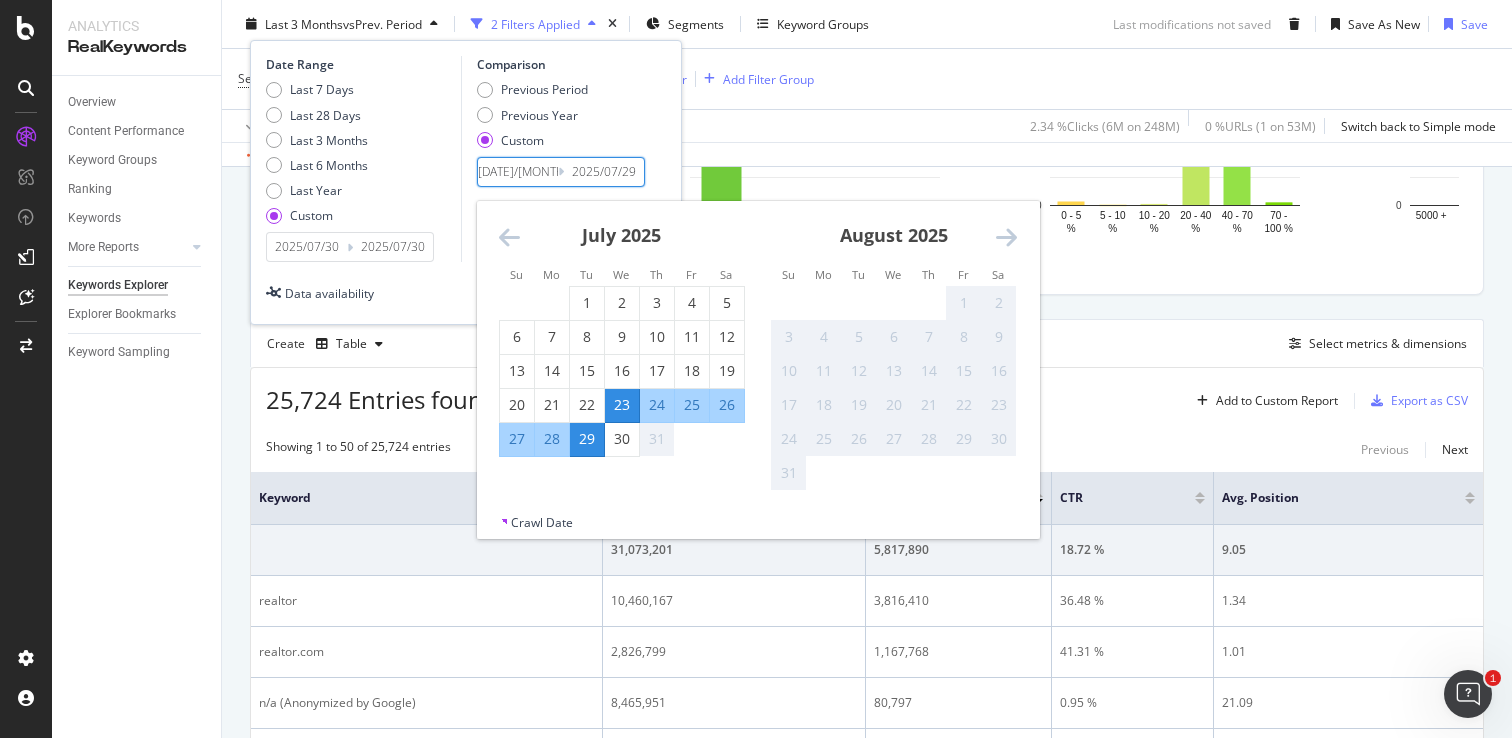 click on "23" at bounding box center (622, 405) 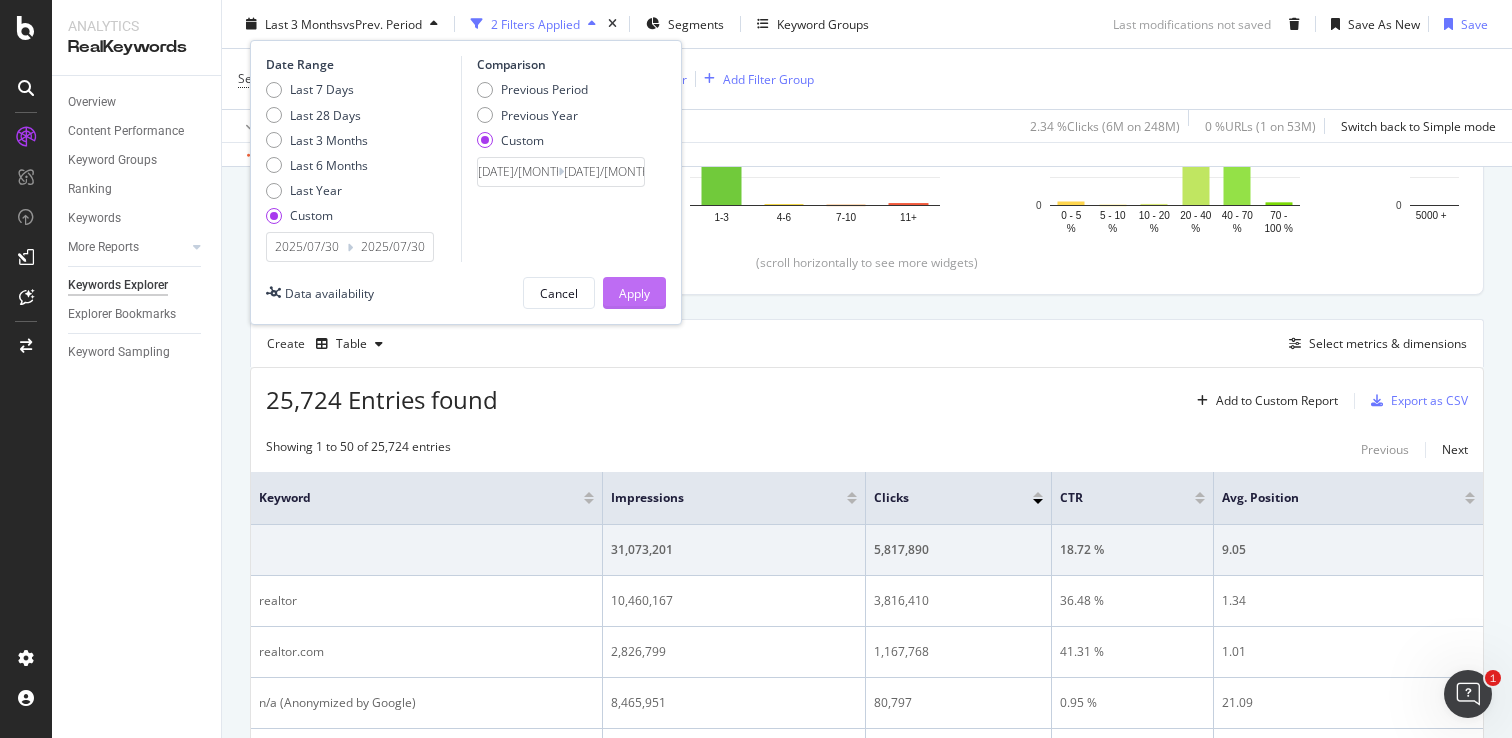 click on "Apply" at bounding box center (634, 292) 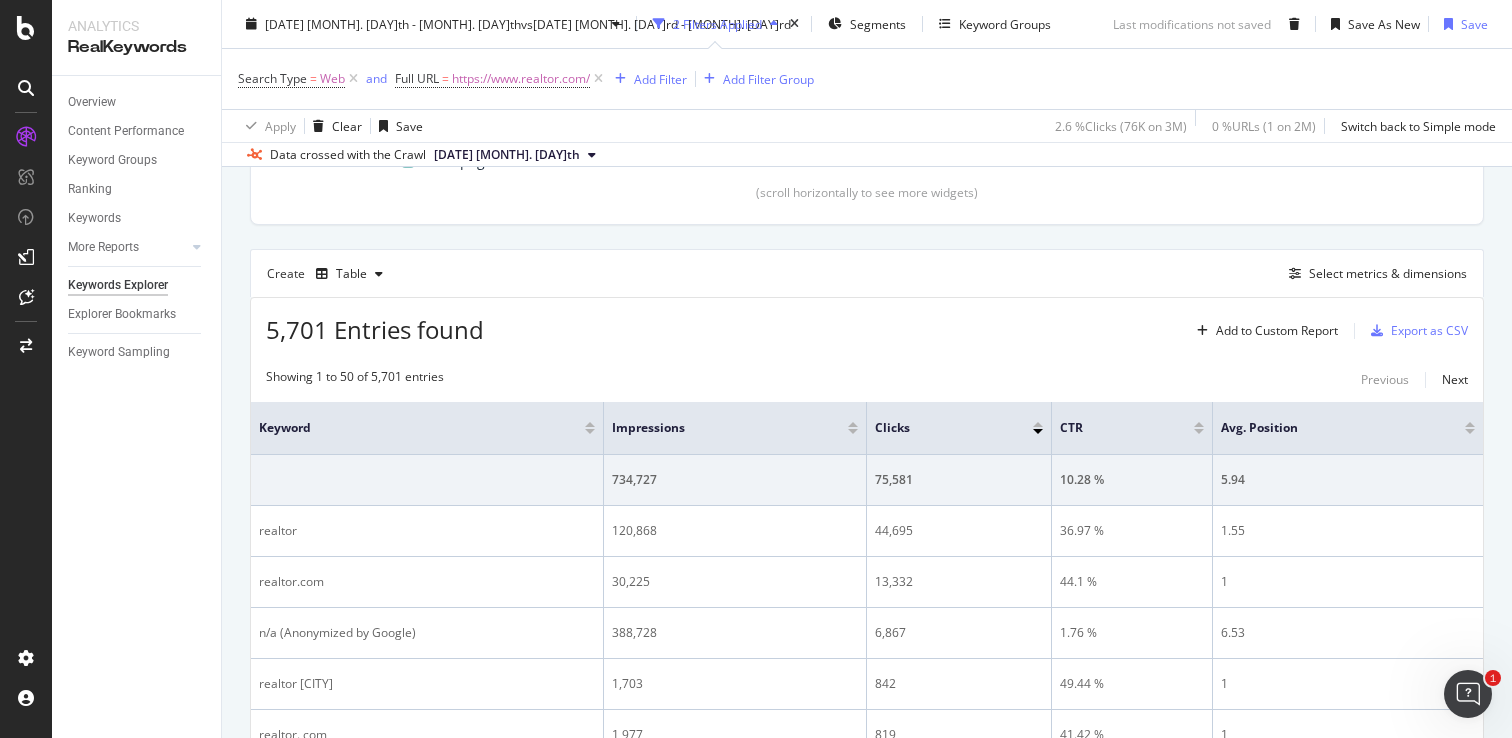 scroll, scrollTop: 548, scrollLeft: 0, axis: vertical 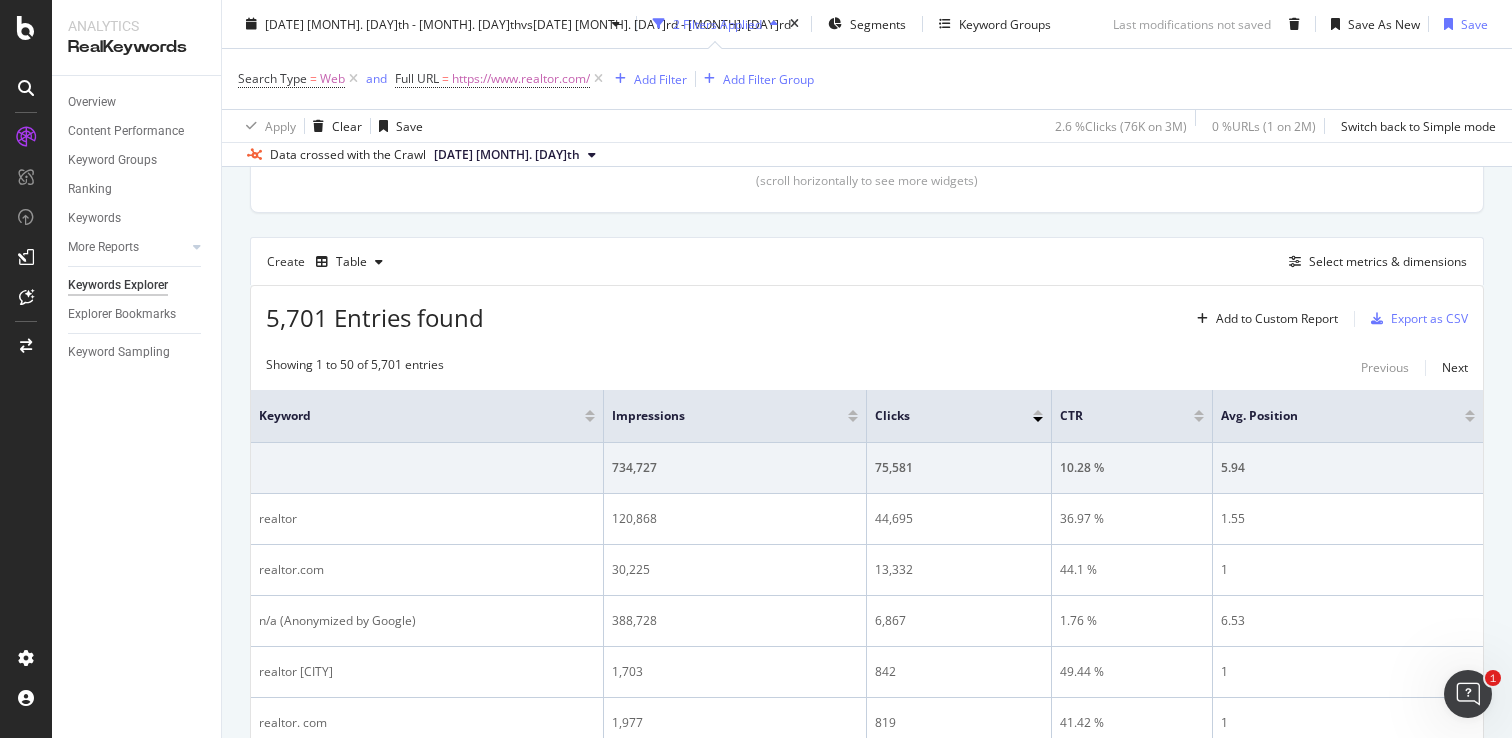 click at bounding box center (853, 412) 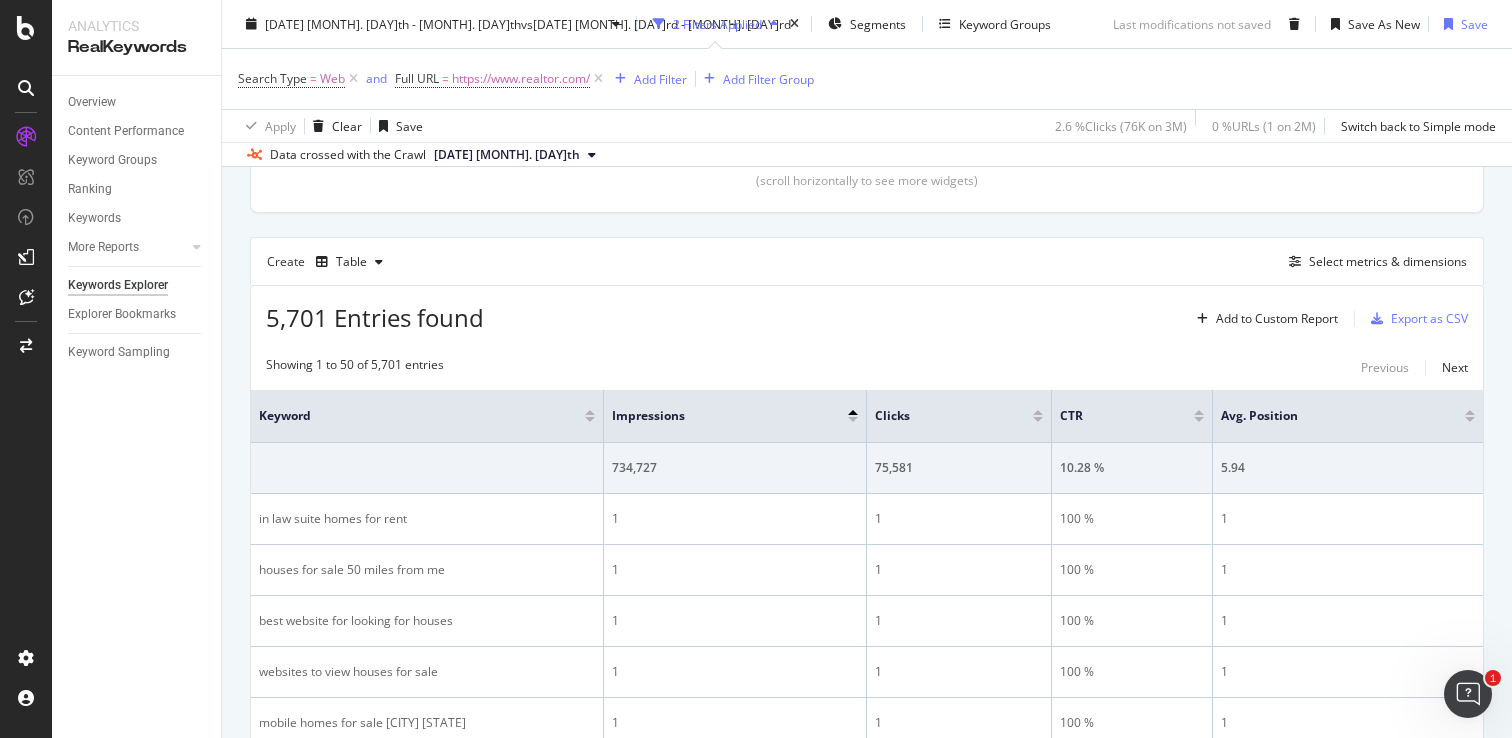scroll, scrollTop: 633, scrollLeft: 0, axis: vertical 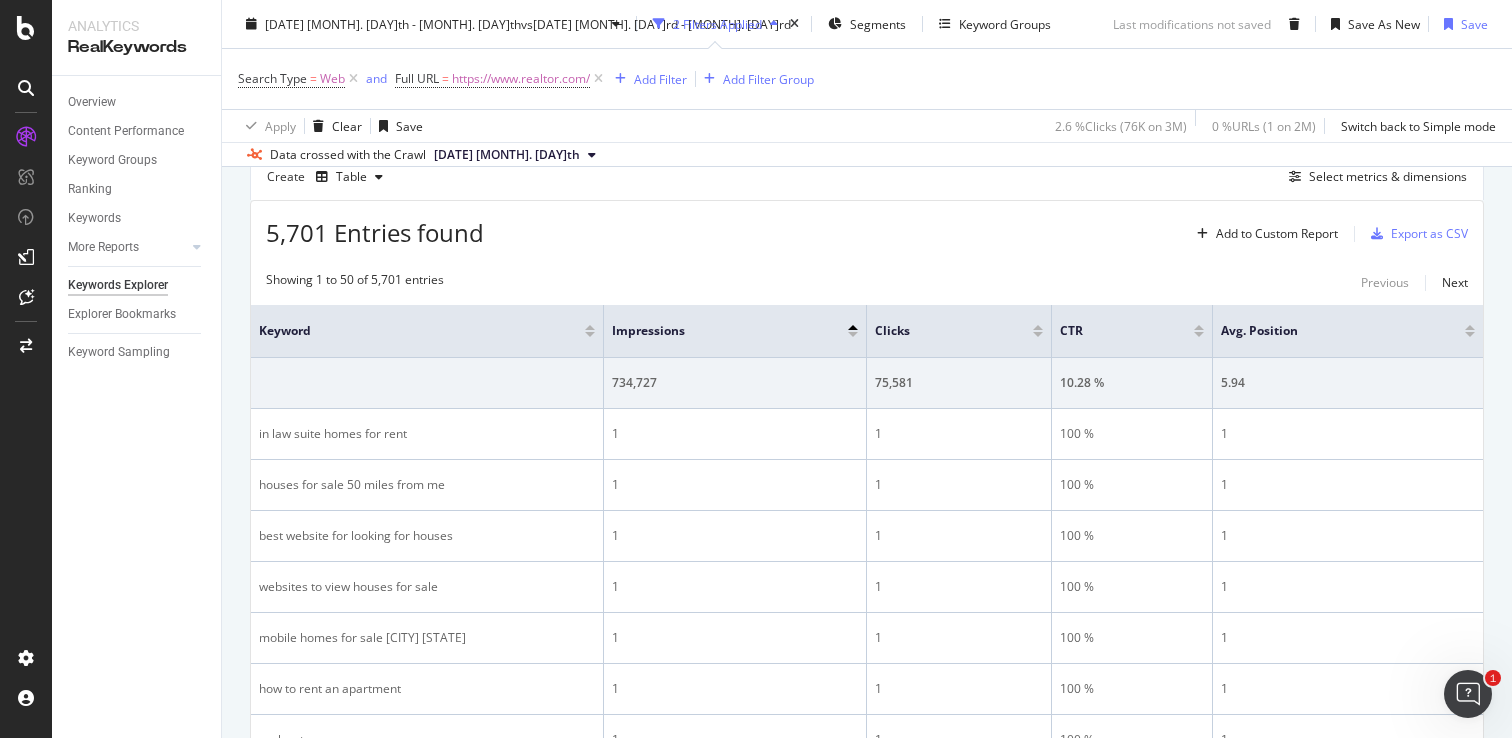 click at bounding box center (853, 334) 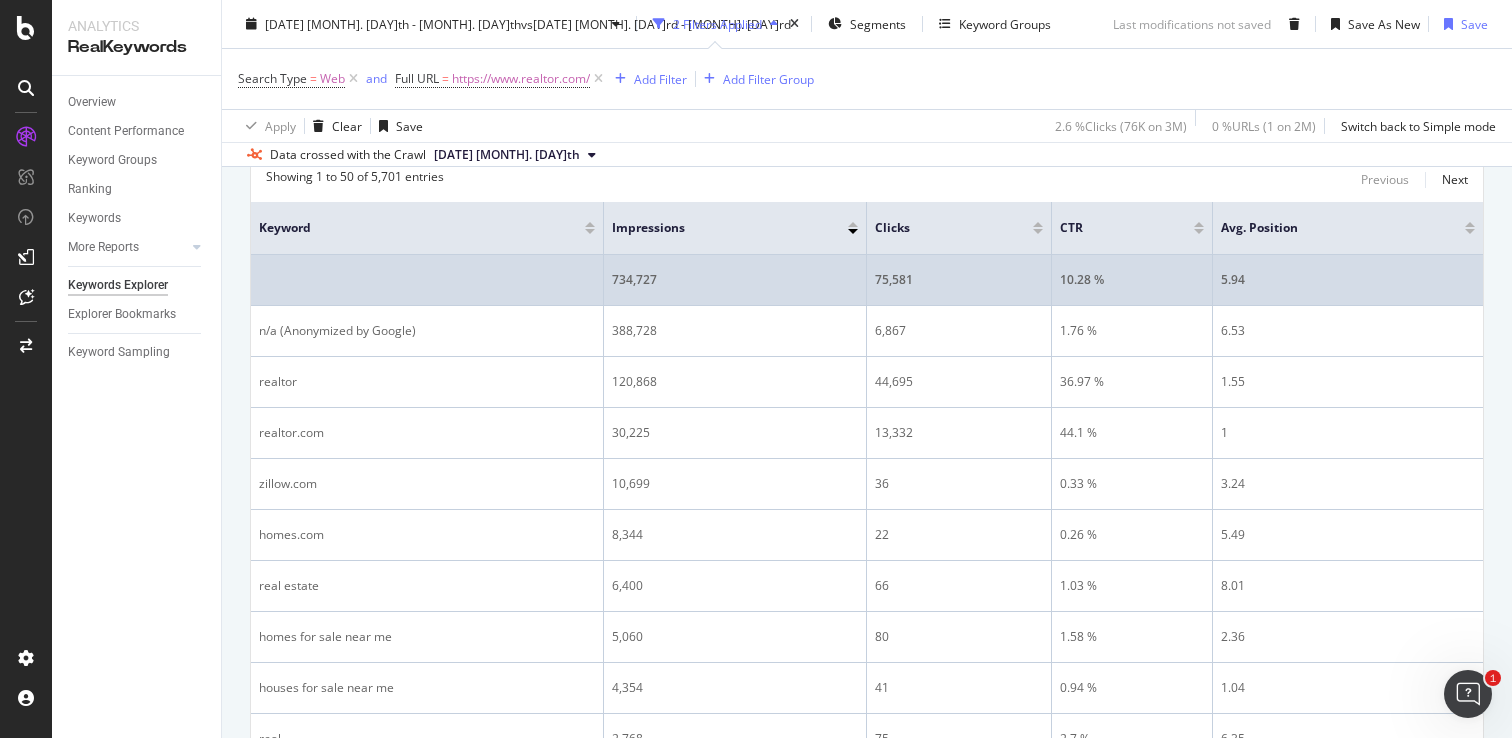 scroll, scrollTop: 738, scrollLeft: 0, axis: vertical 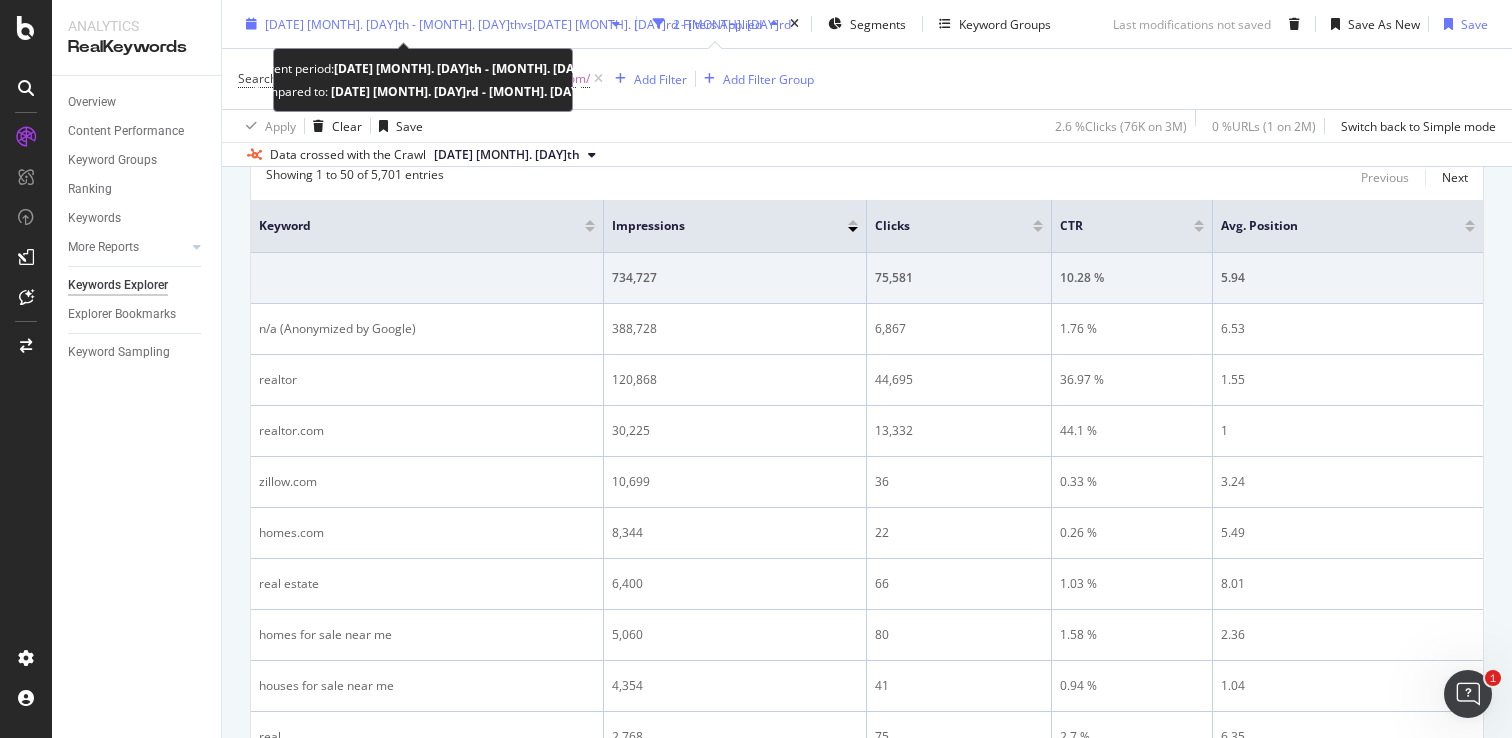 click on "vs  2025 Jul. 23rd - Jul. 23rd" at bounding box center [656, 23] 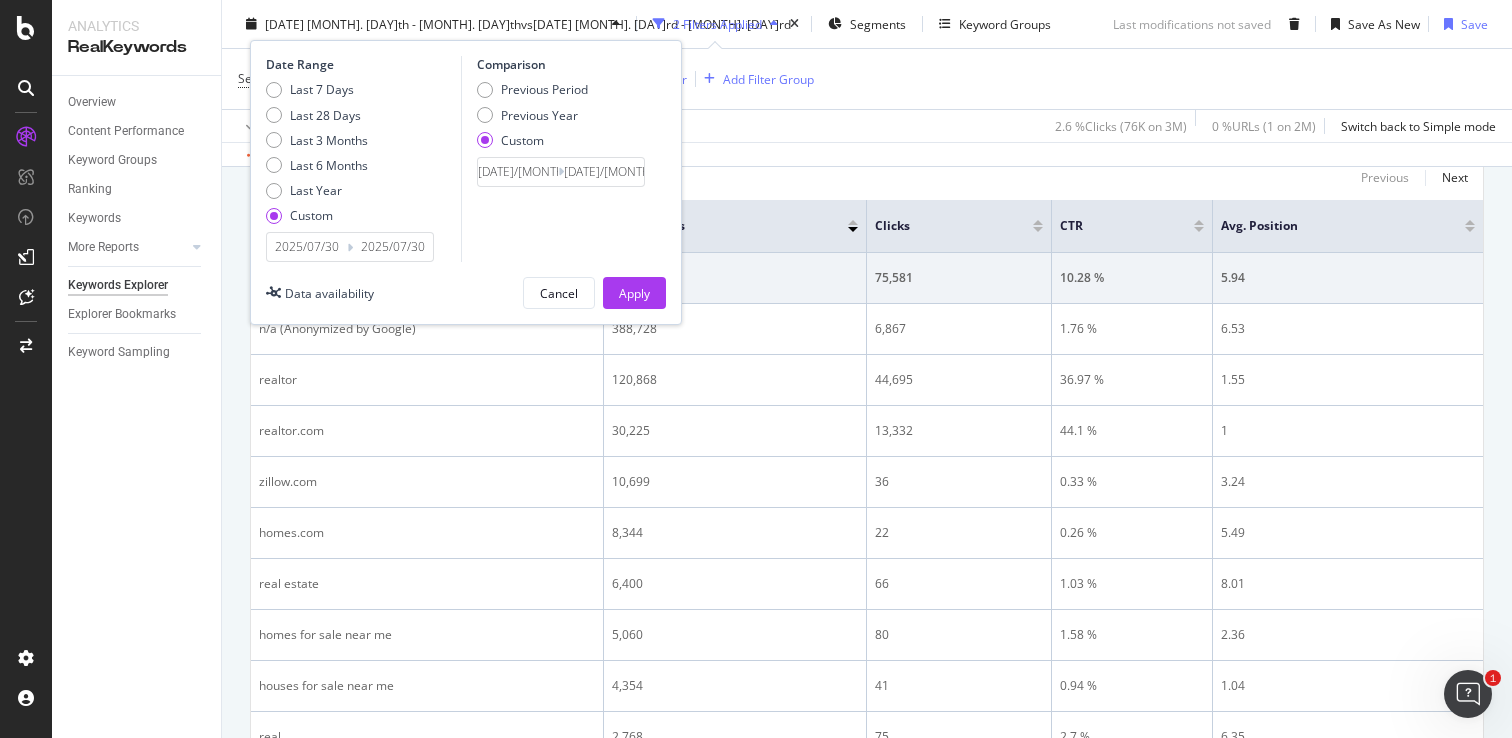 click on "2025/07/30" at bounding box center (307, 247) 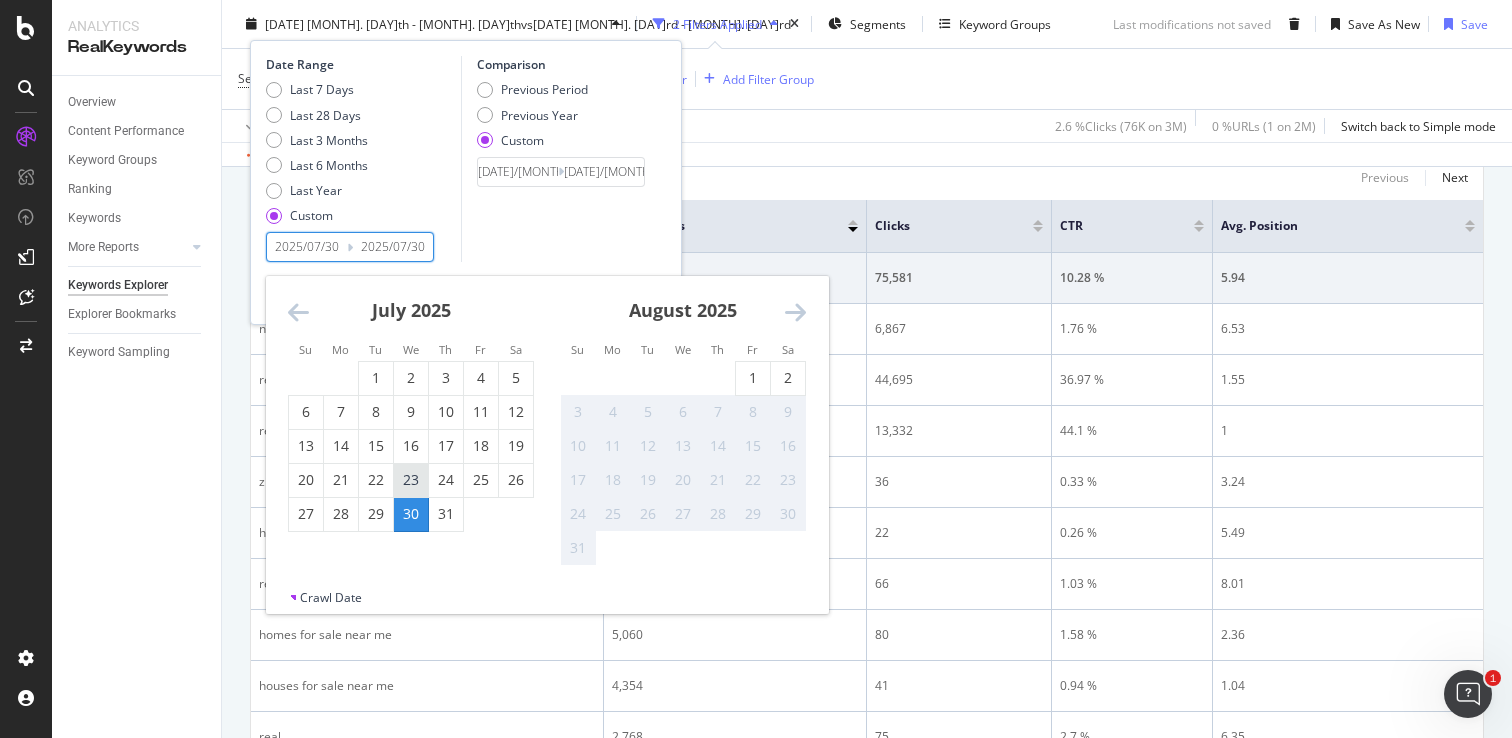 click on "23" at bounding box center [411, 480] 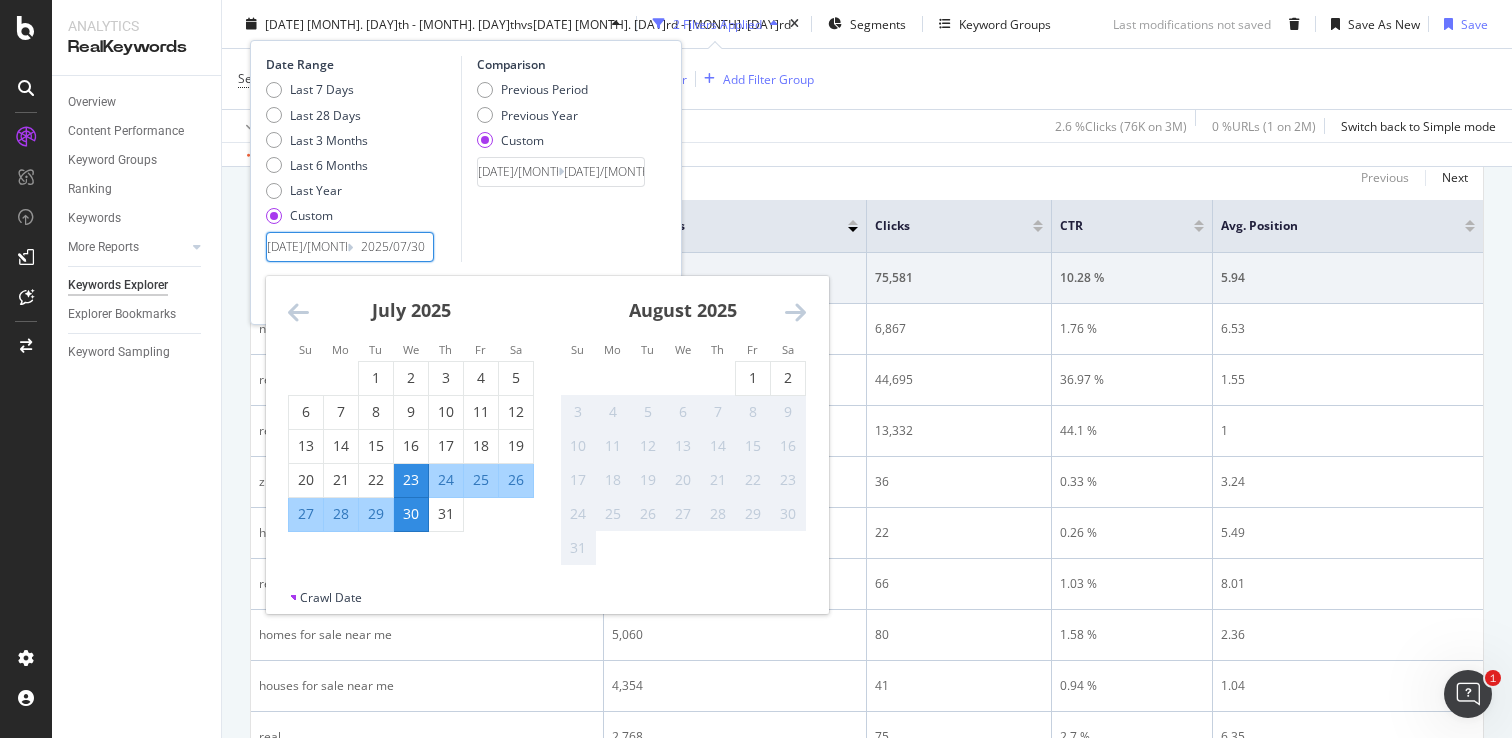 click on "23" at bounding box center (411, 480) 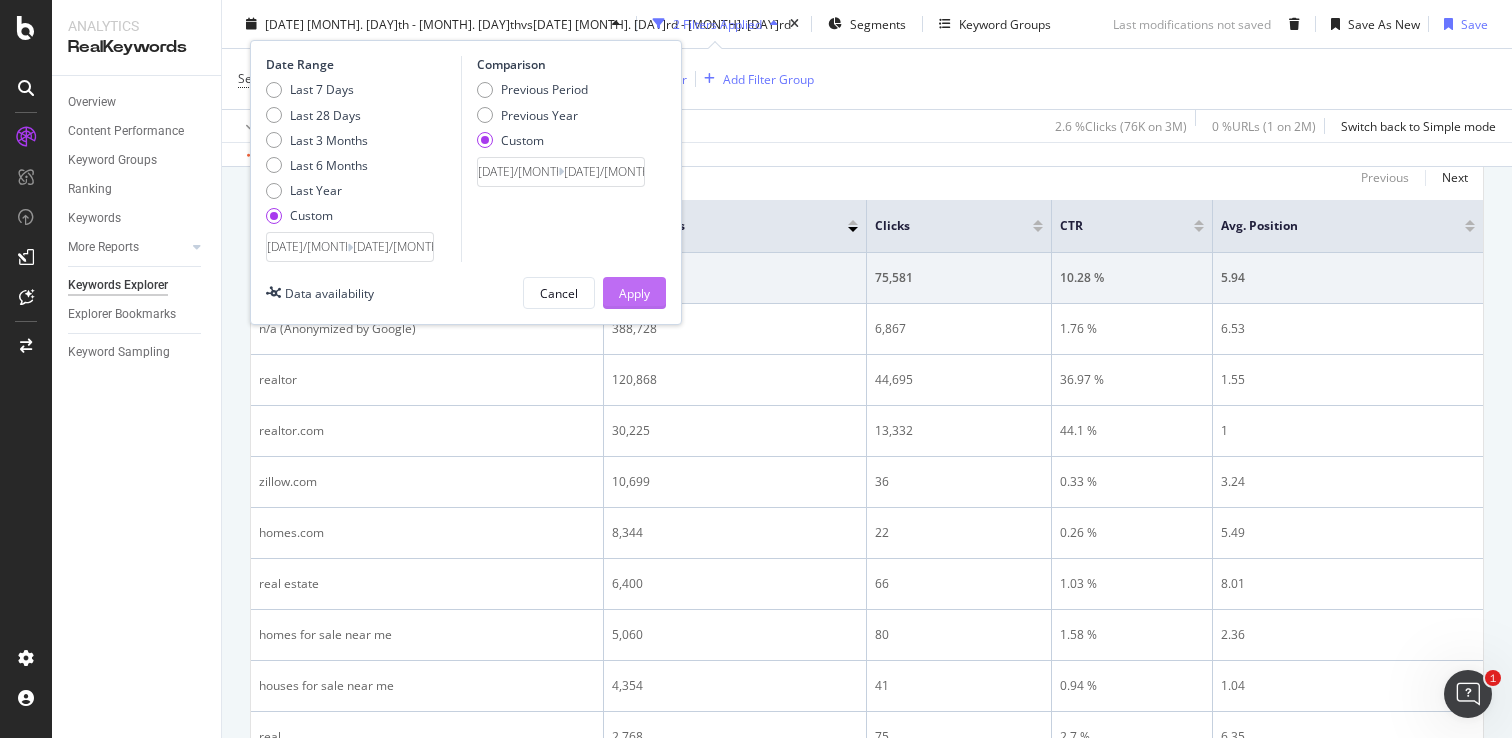 click on "Apply" at bounding box center [634, 292] 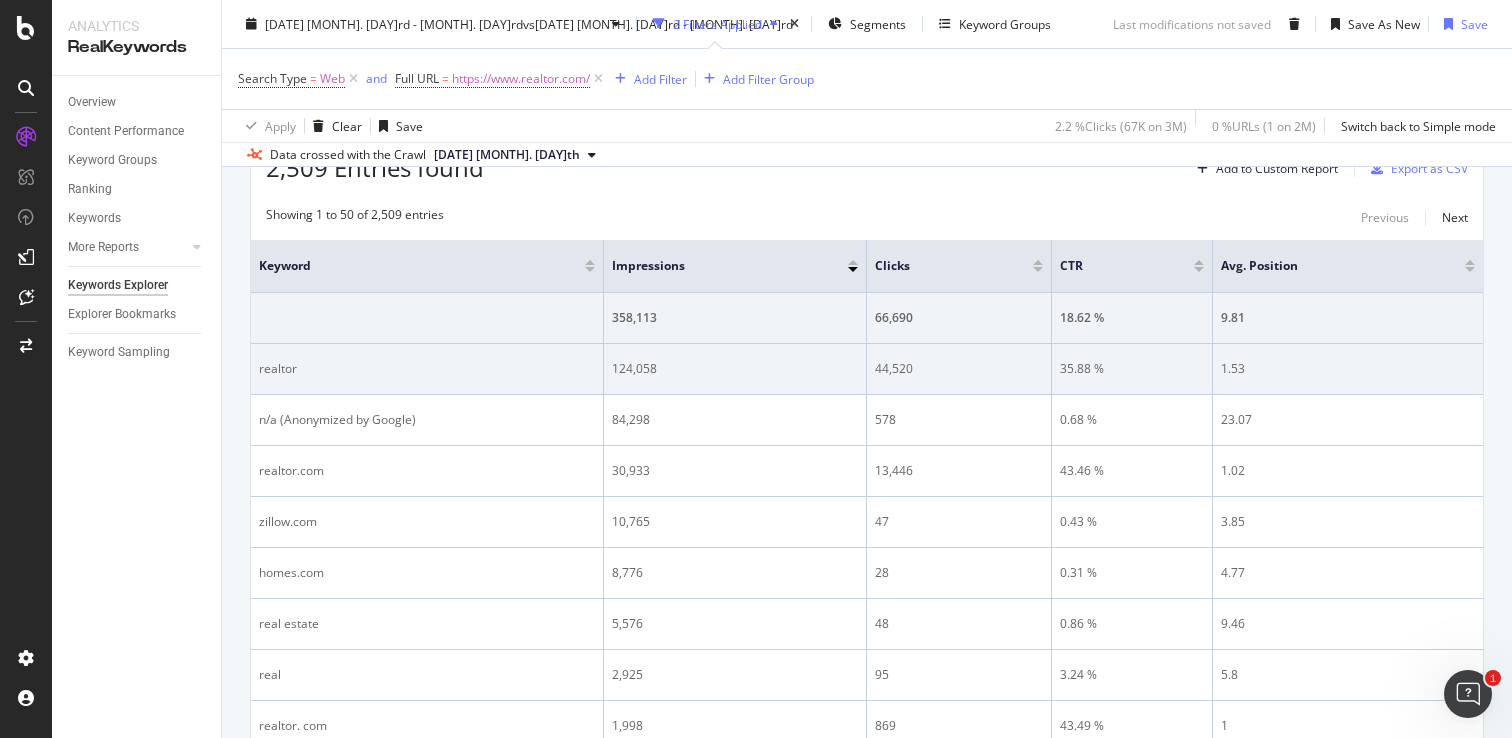 scroll, scrollTop: 691, scrollLeft: 0, axis: vertical 